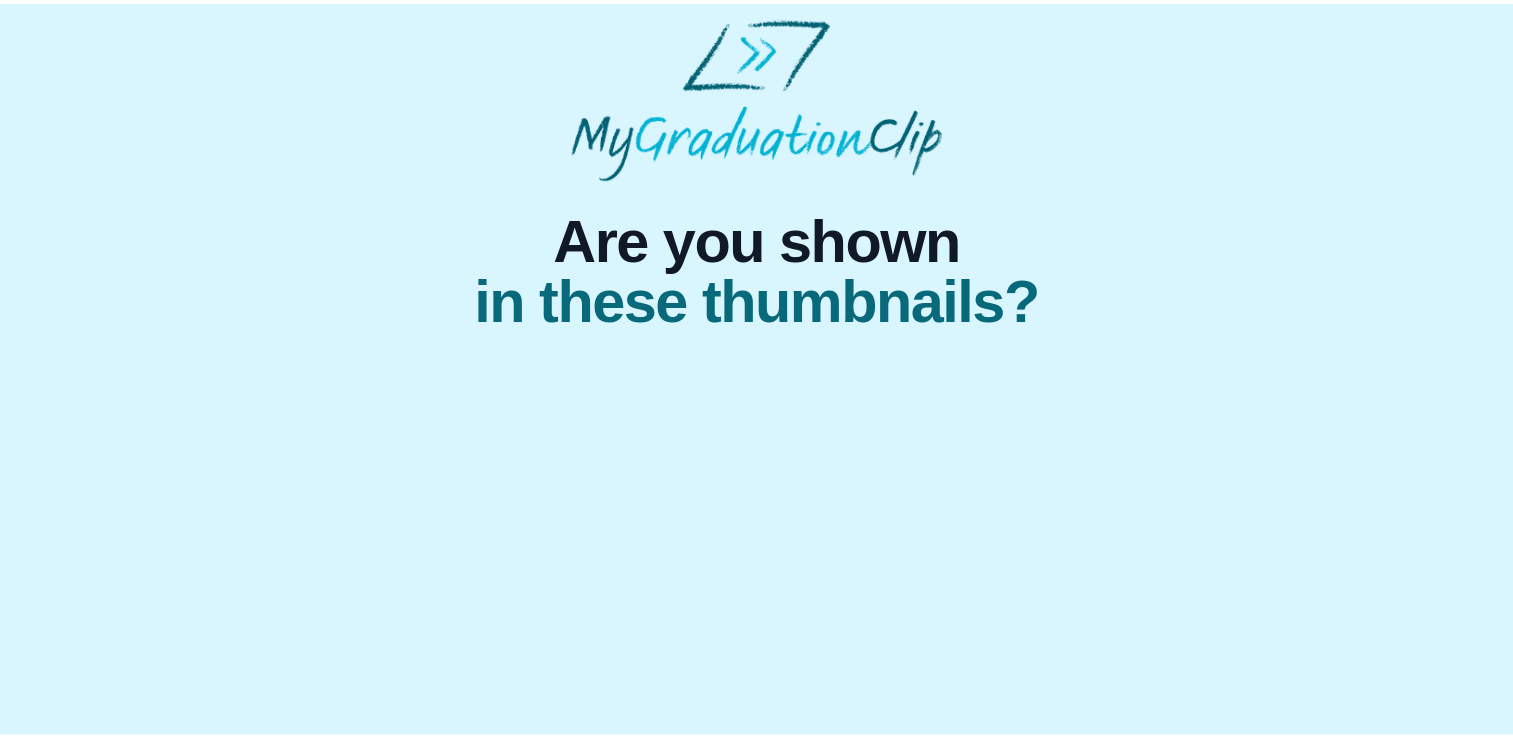 scroll, scrollTop: 0, scrollLeft: 0, axis: both 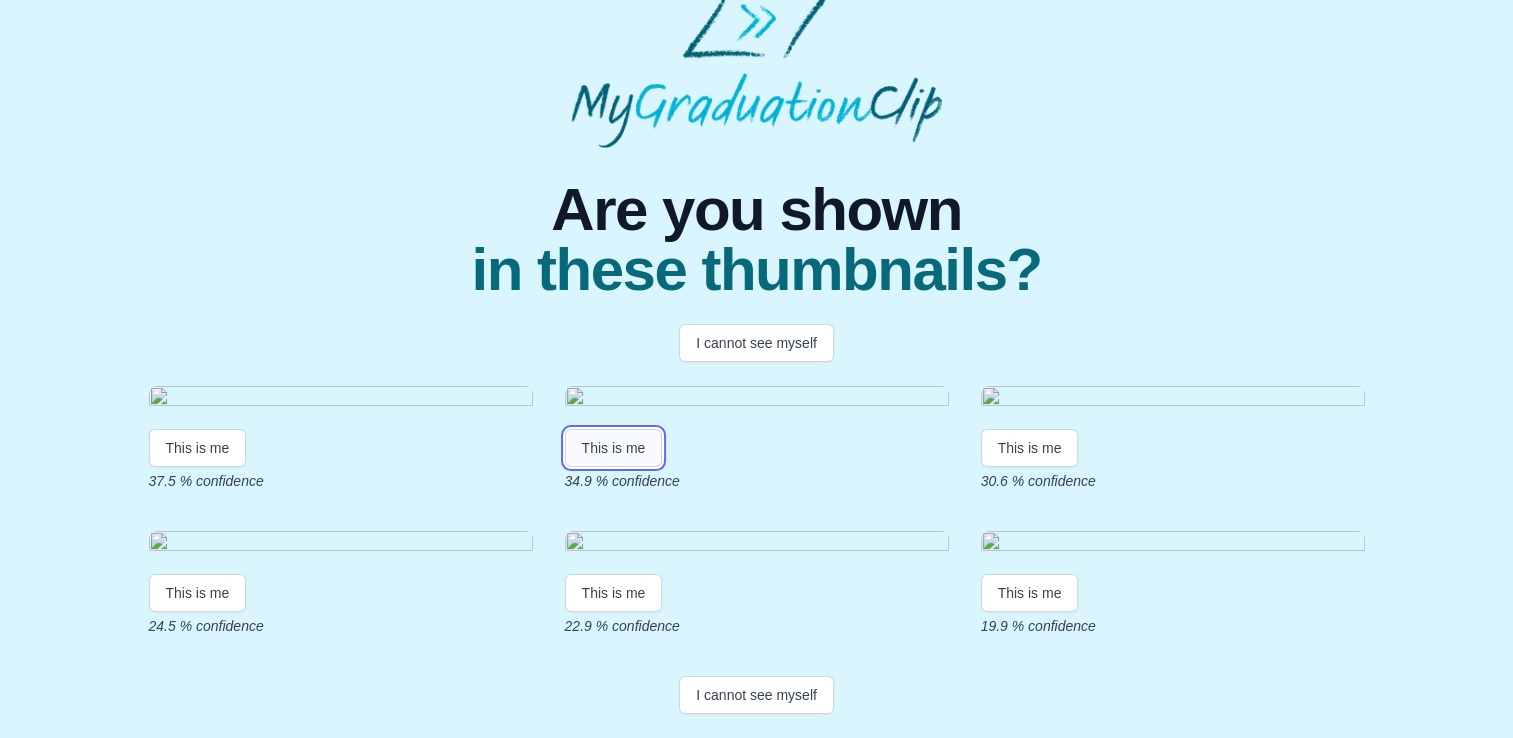 click on "This is me" at bounding box center (614, 448) 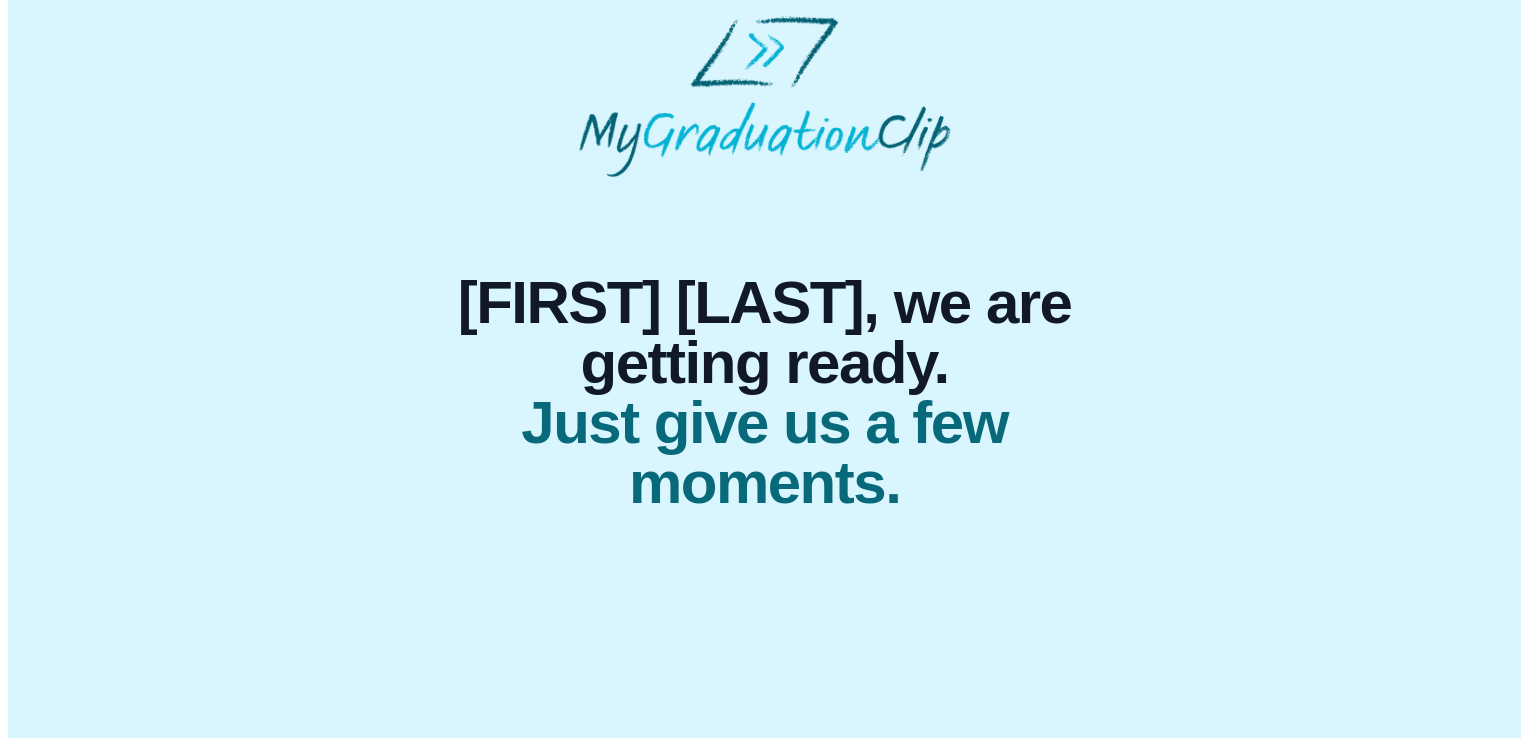 scroll, scrollTop: 0, scrollLeft: 0, axis: both 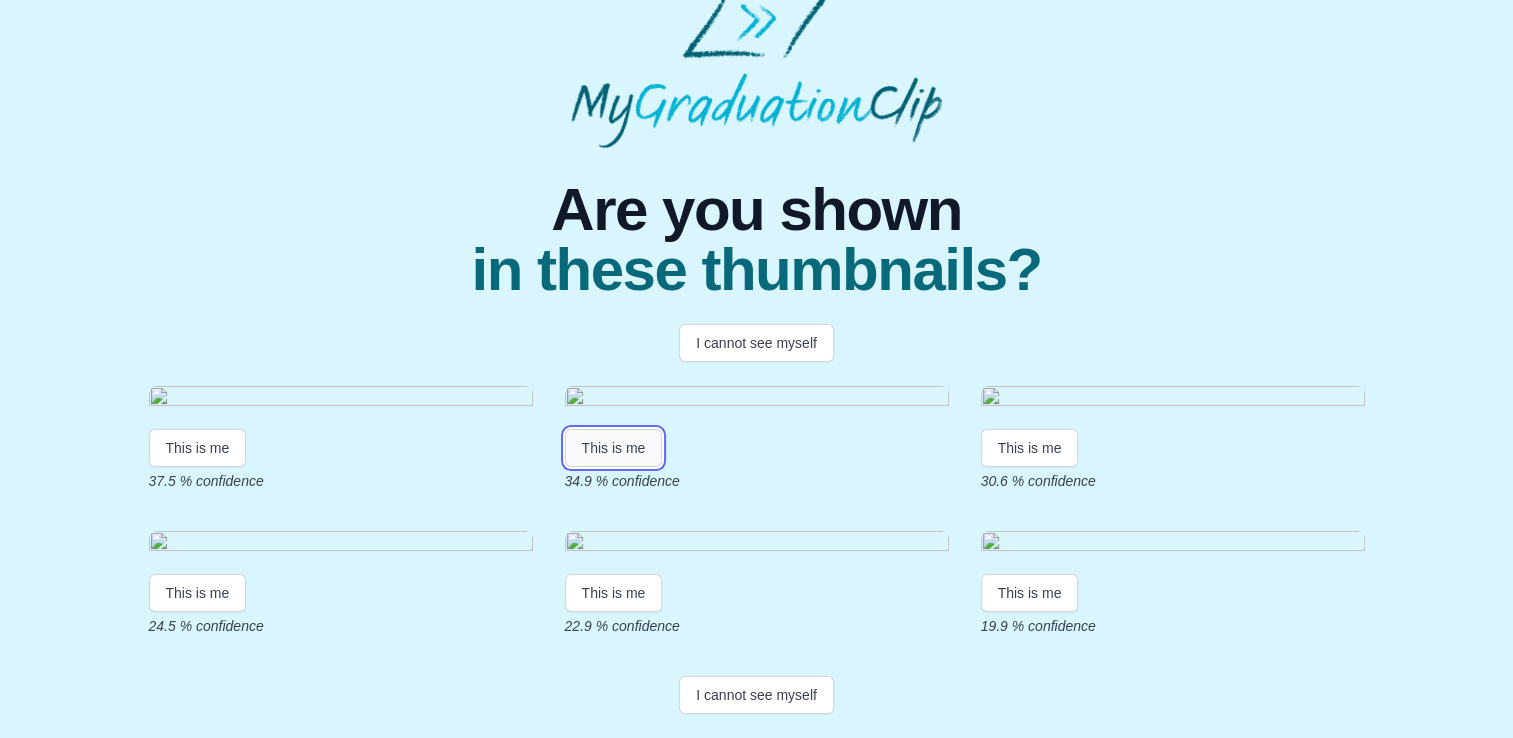click on "This is me" at bounding box center (614, 448) 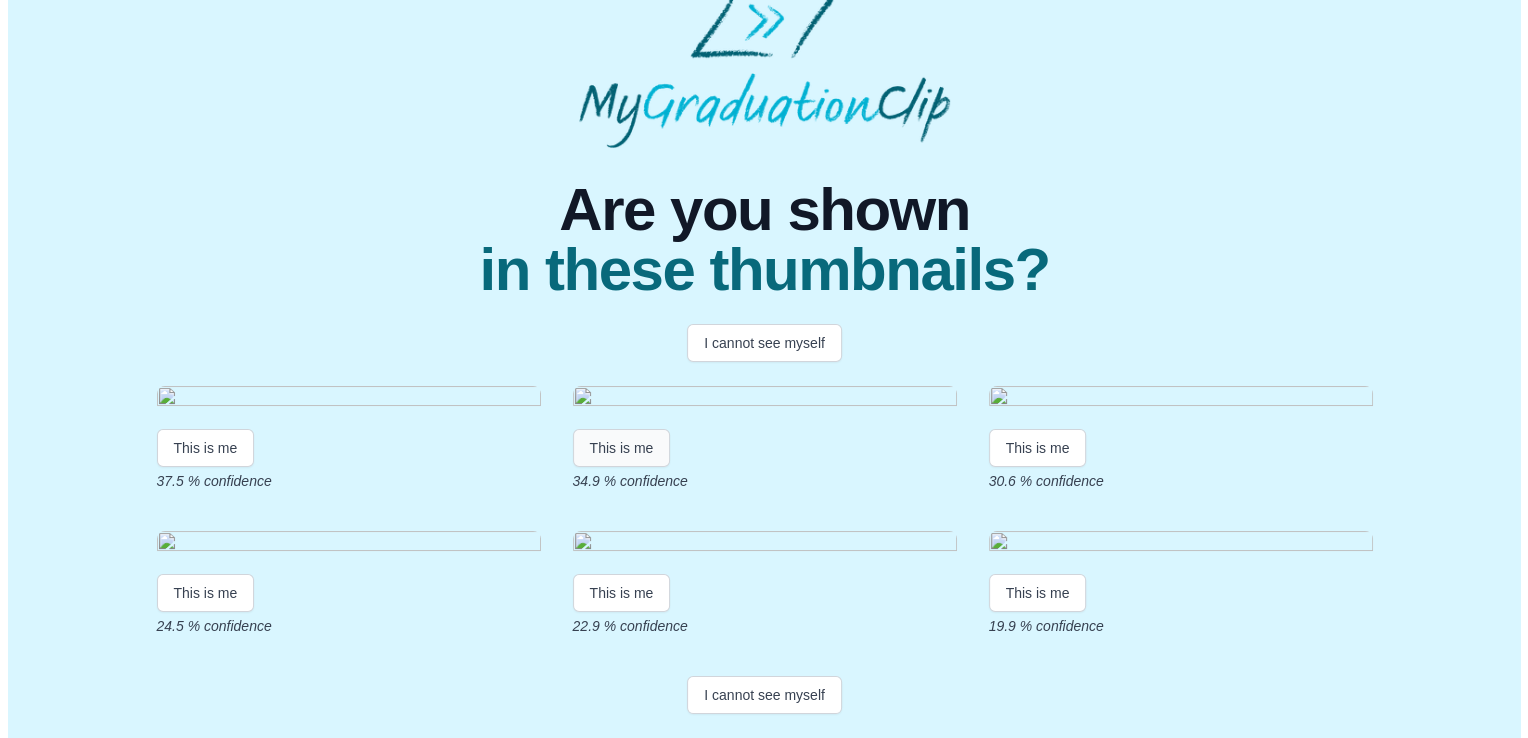 scroll, scrollTop: 0, scrollLeft: 0, axis: both 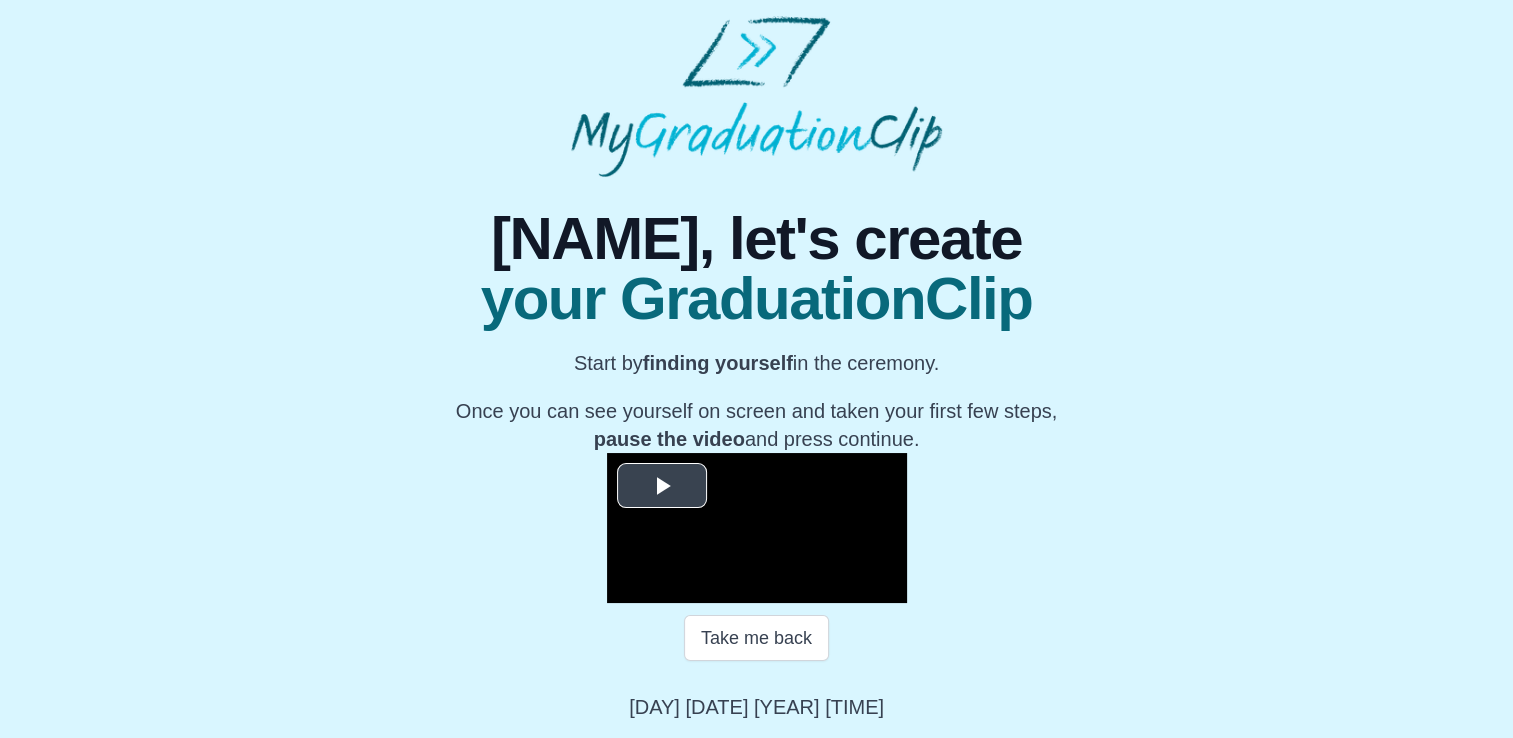 click at bounding box center [662, 486] 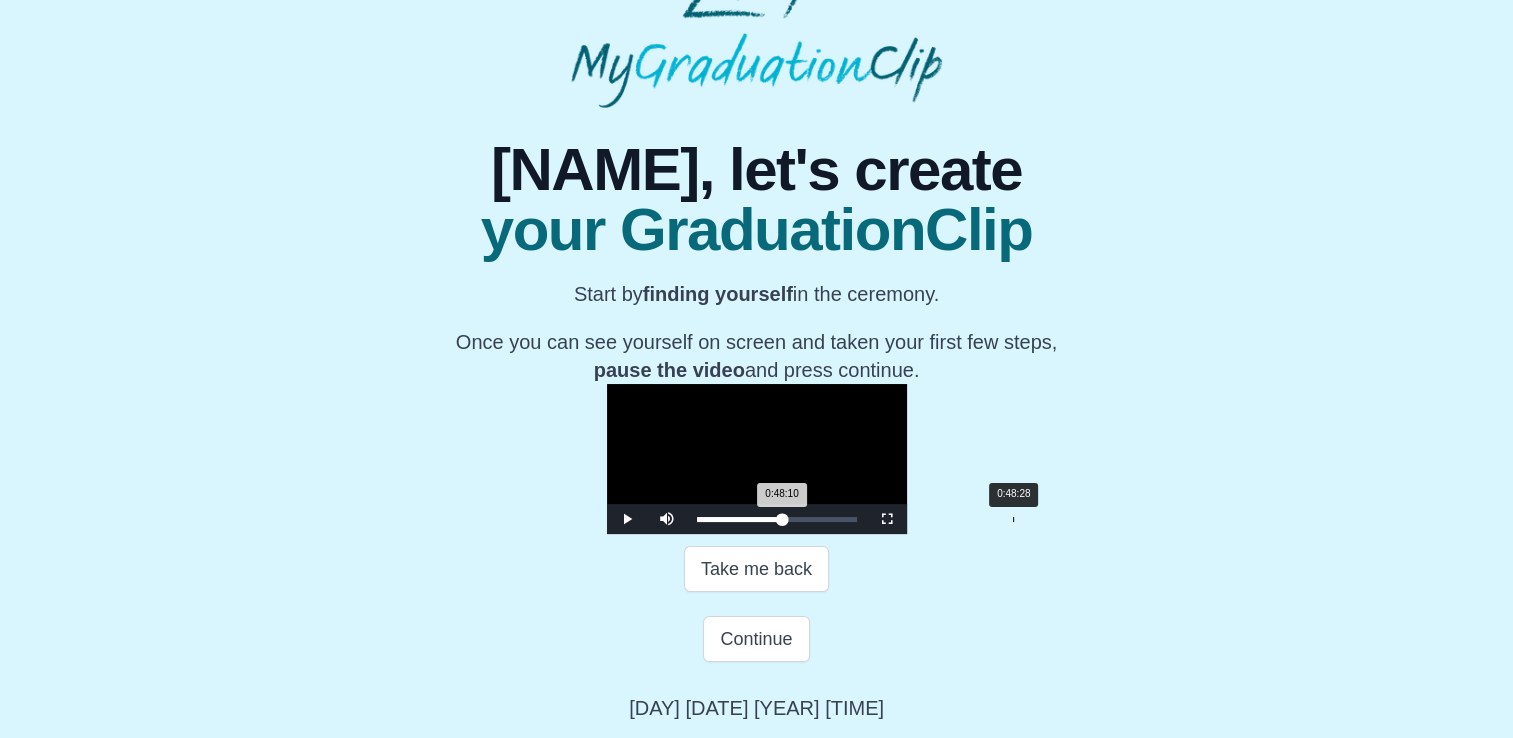 drag, startPoint x: 814, startPoint y: 589, endPoint x: 782, endPoint y: 590, distance: 32.01562 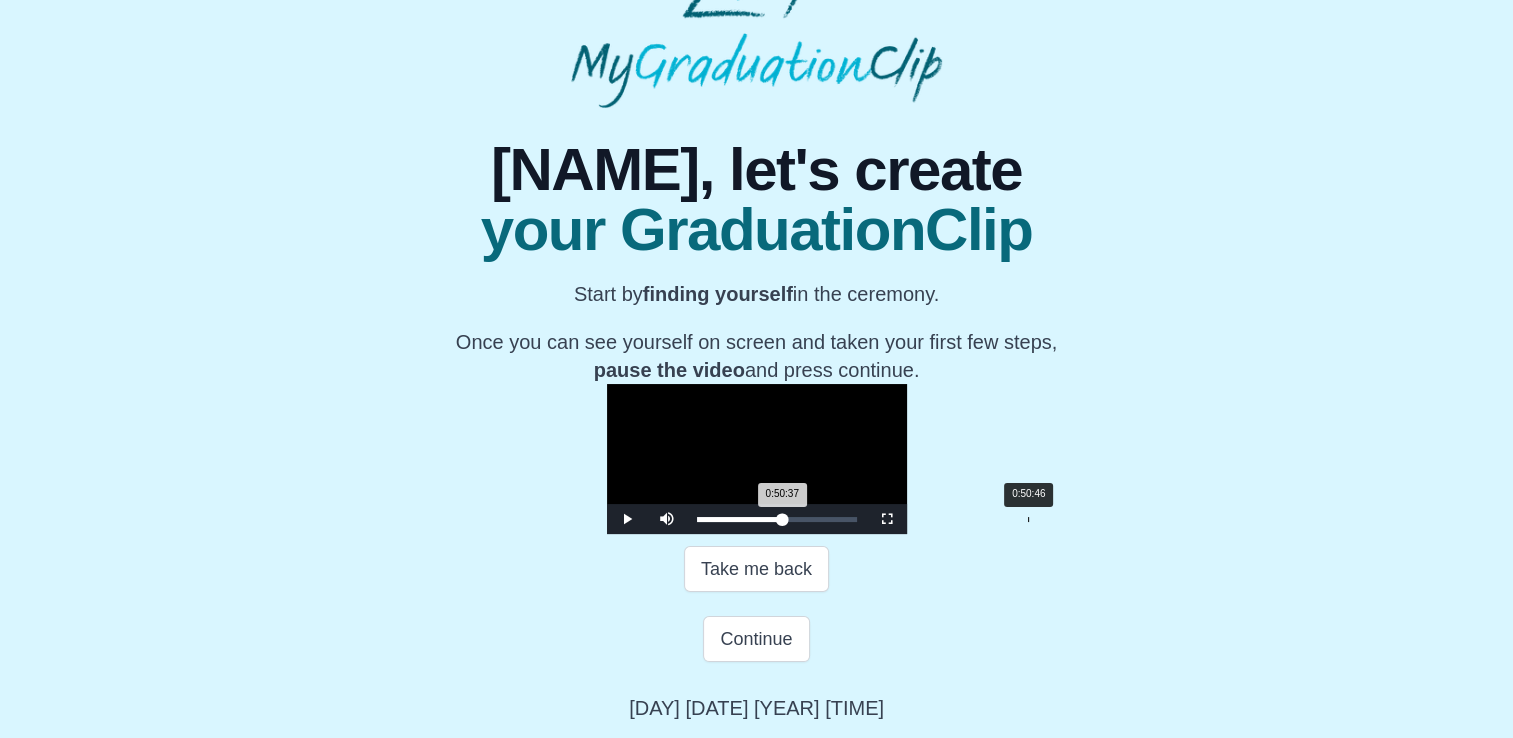 drag, startPoint x: 780, startPoint y: 592, endPoint x: 798, endPoint y: 592, distance: 18 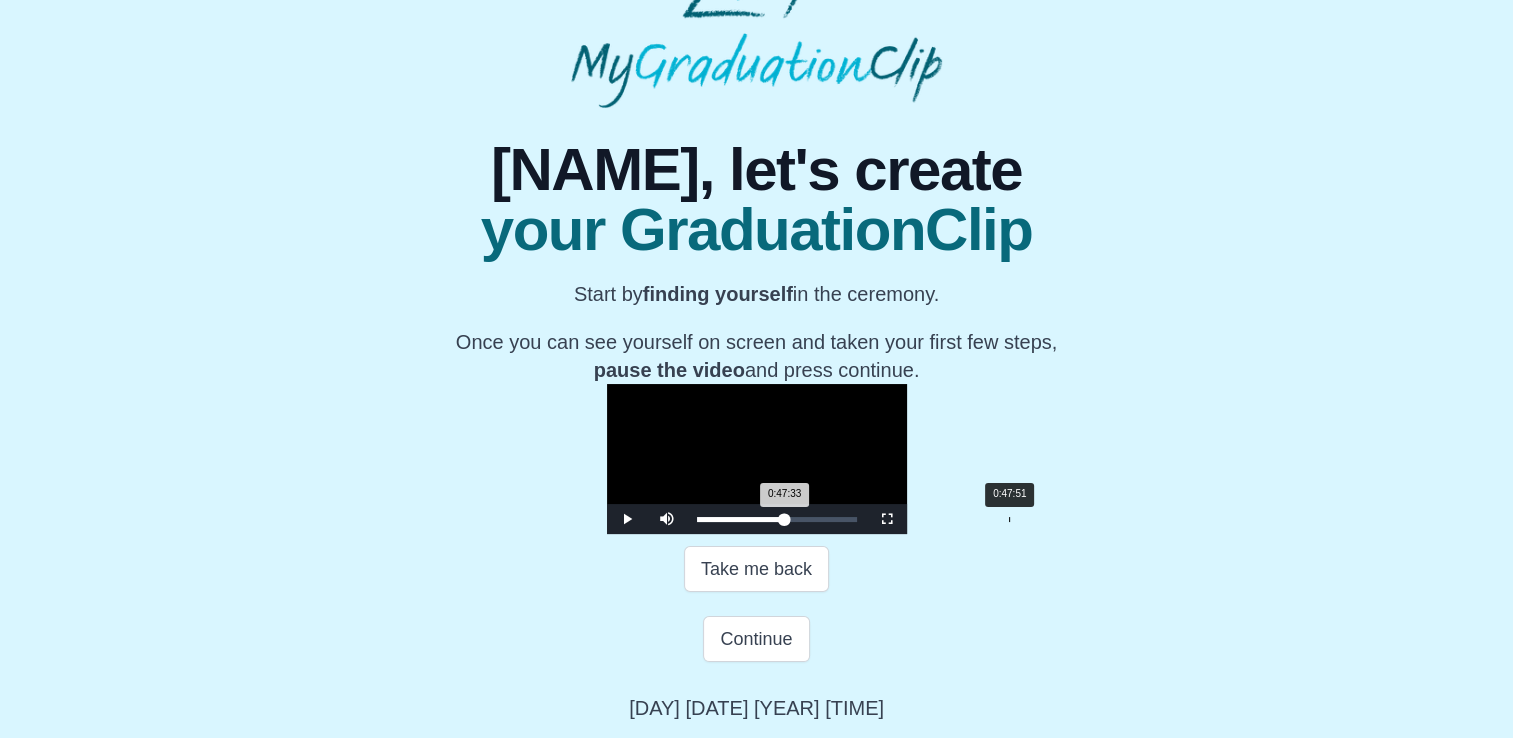 drag, startPoint x: 807, startPoint y: 586, endPoint x: 778, endPoint y: 594, distance: 30.083218 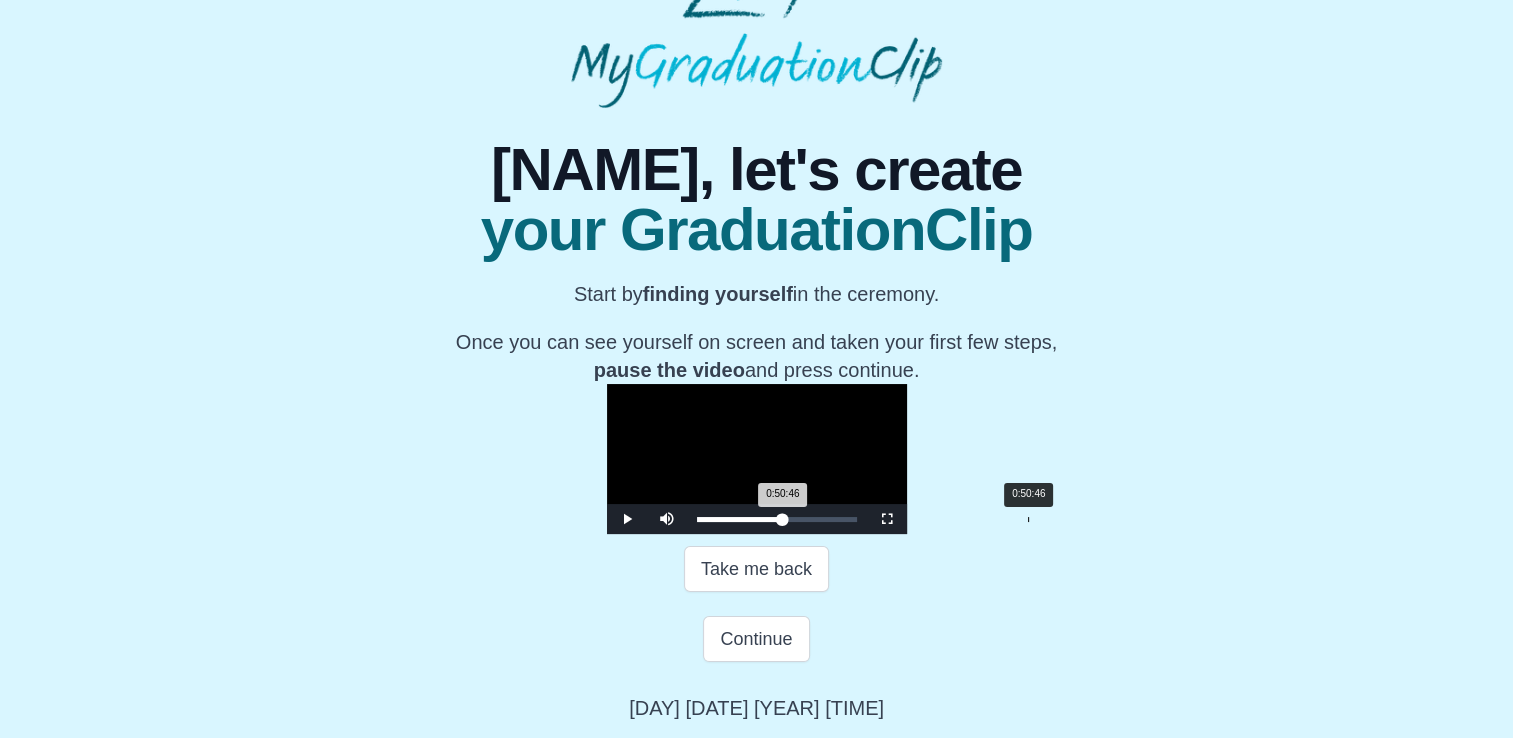 drag, startPoint x: 789, startPoint y: 591, endPoint x: 799, endPoint y: 590, distance: 10.049875 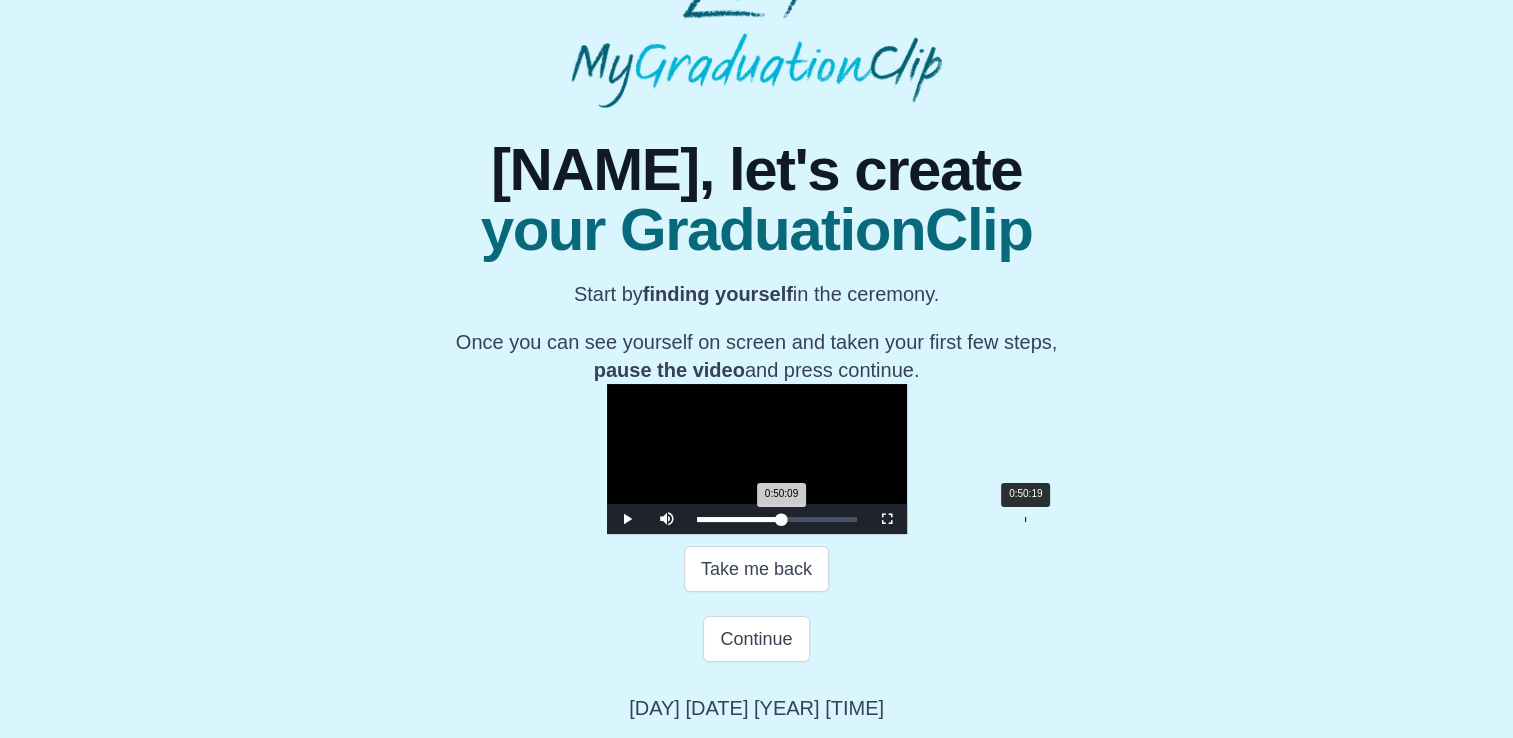 click on "0:50:09 Progress : 0%" at bounding box center (739, 519) 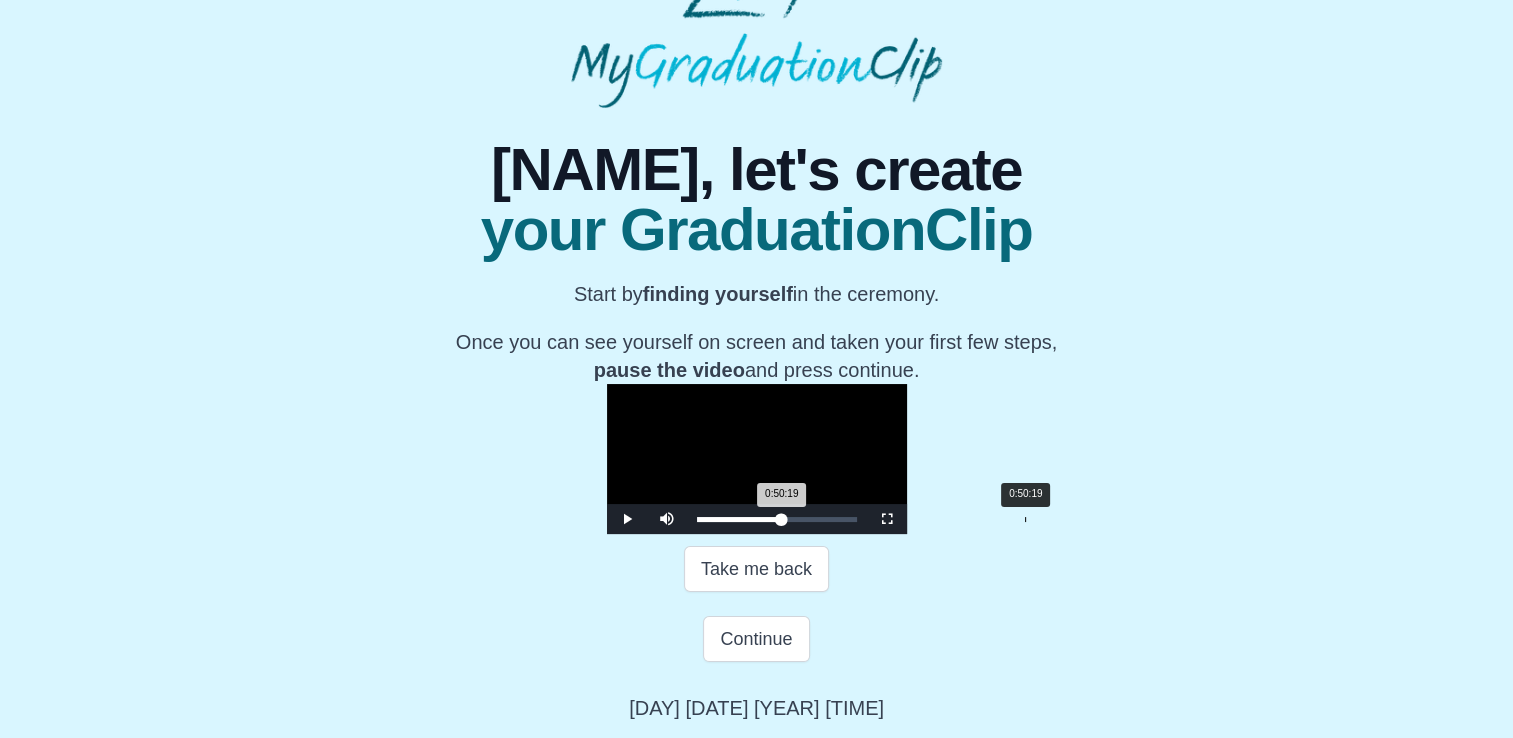click on "0:50:19 Progress : 0%" at bounding box center (739, 519) 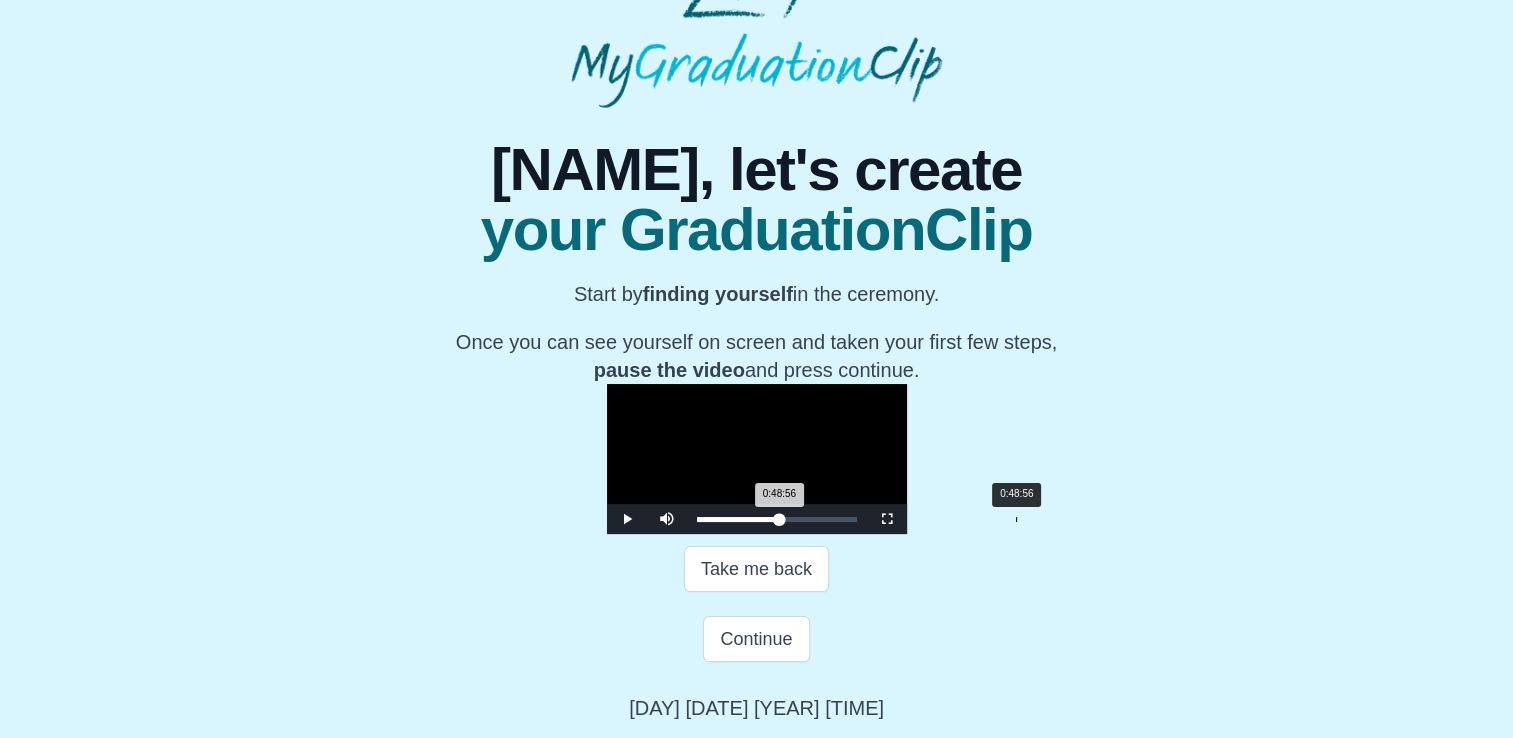 drag, startPoint x: 798, startPoint y: 592, endPoint x: 787, endPoint y: 592, distance: 11 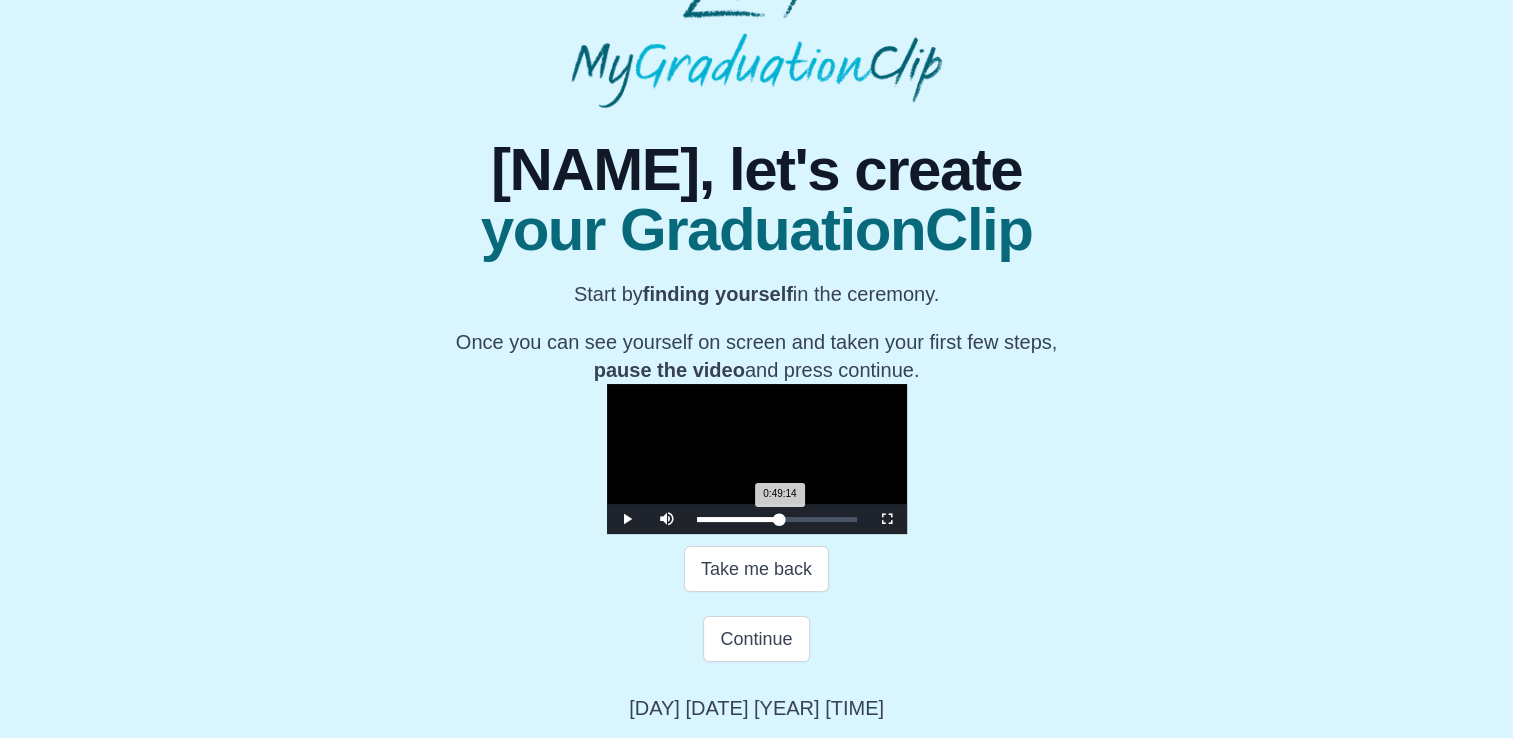 click on "0:49:14 Progress : 0%" at bounding box center (738, 519) 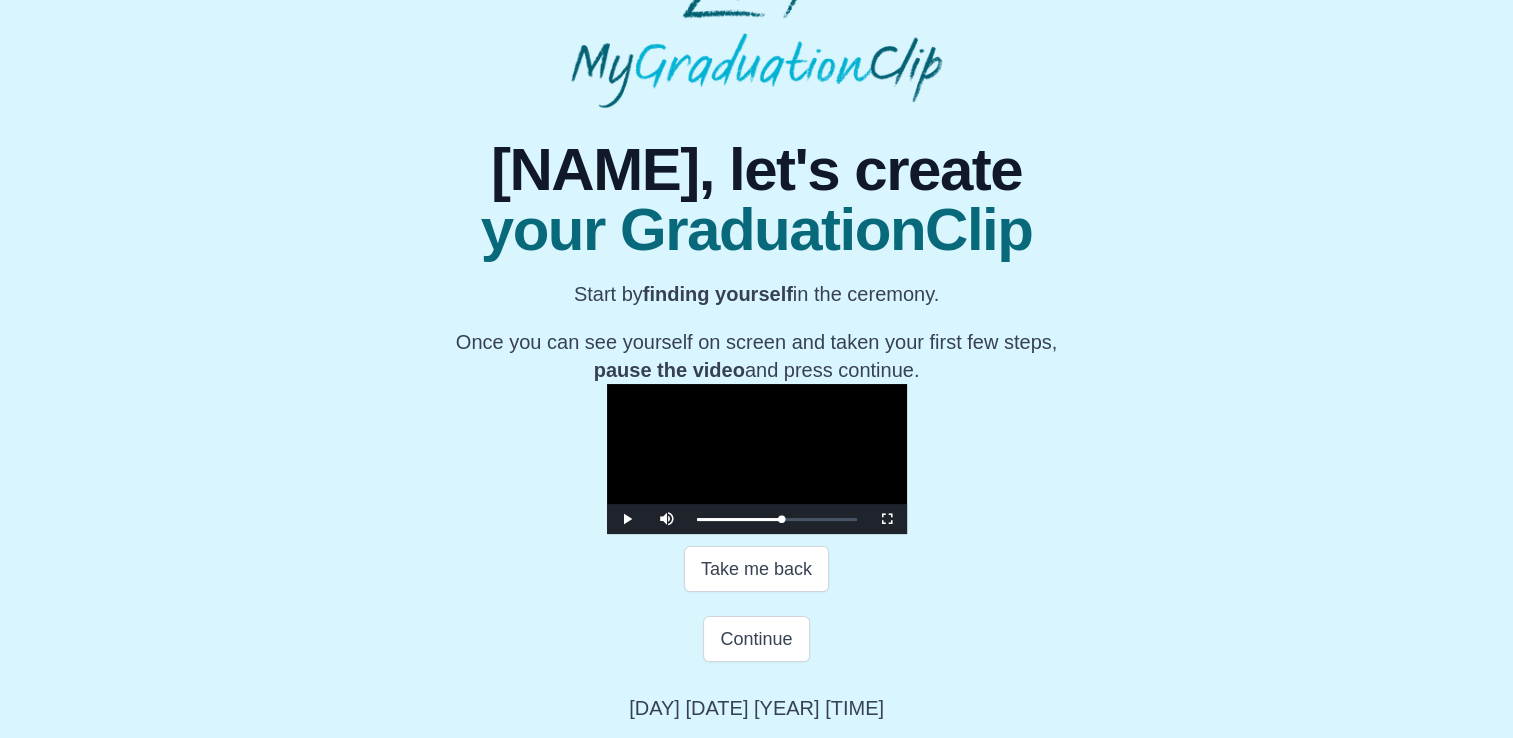 click at bounding box center [757, 459] 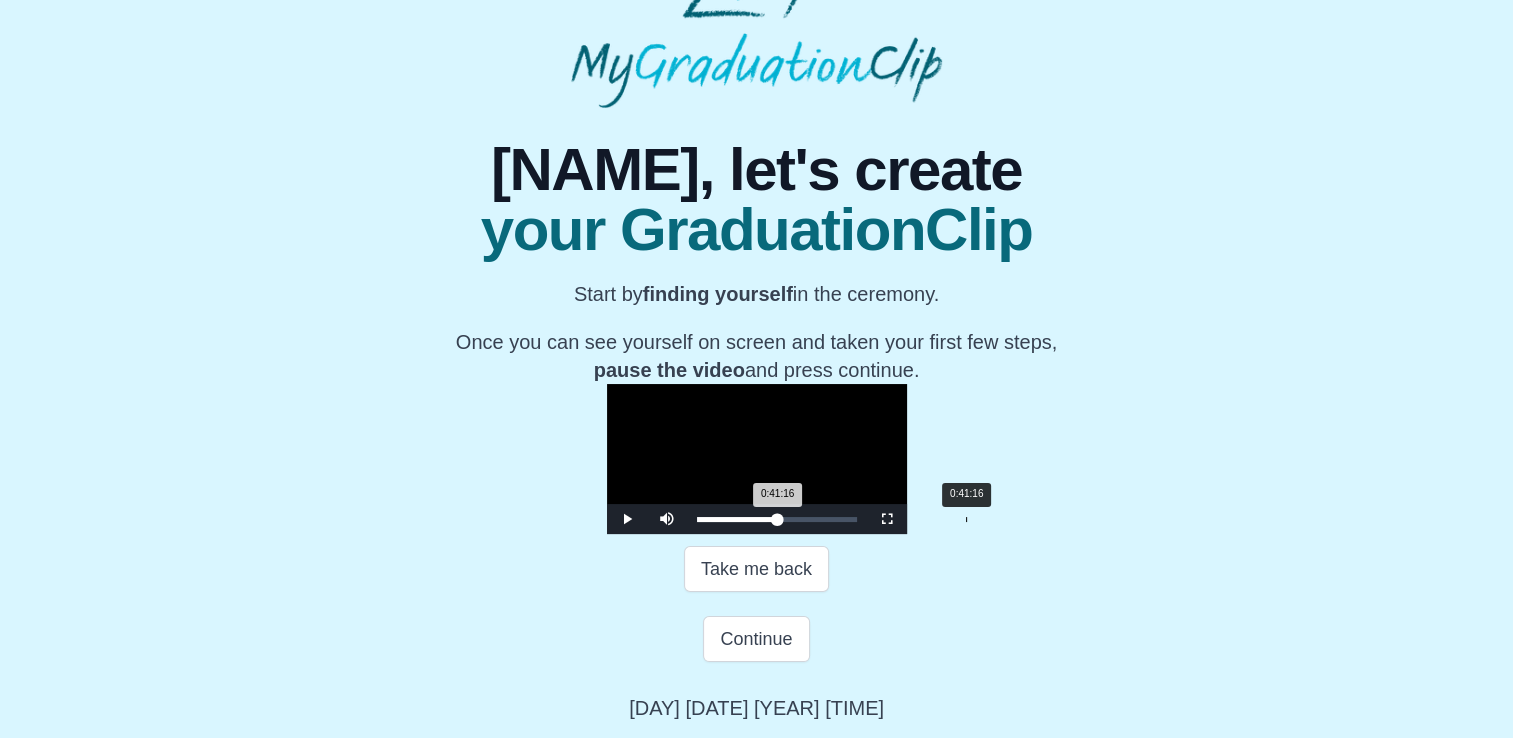 drag, startPoint x: 792, startPoint y: 584, endPoint x: 737, endPoint y: 578, distance: 55.326305 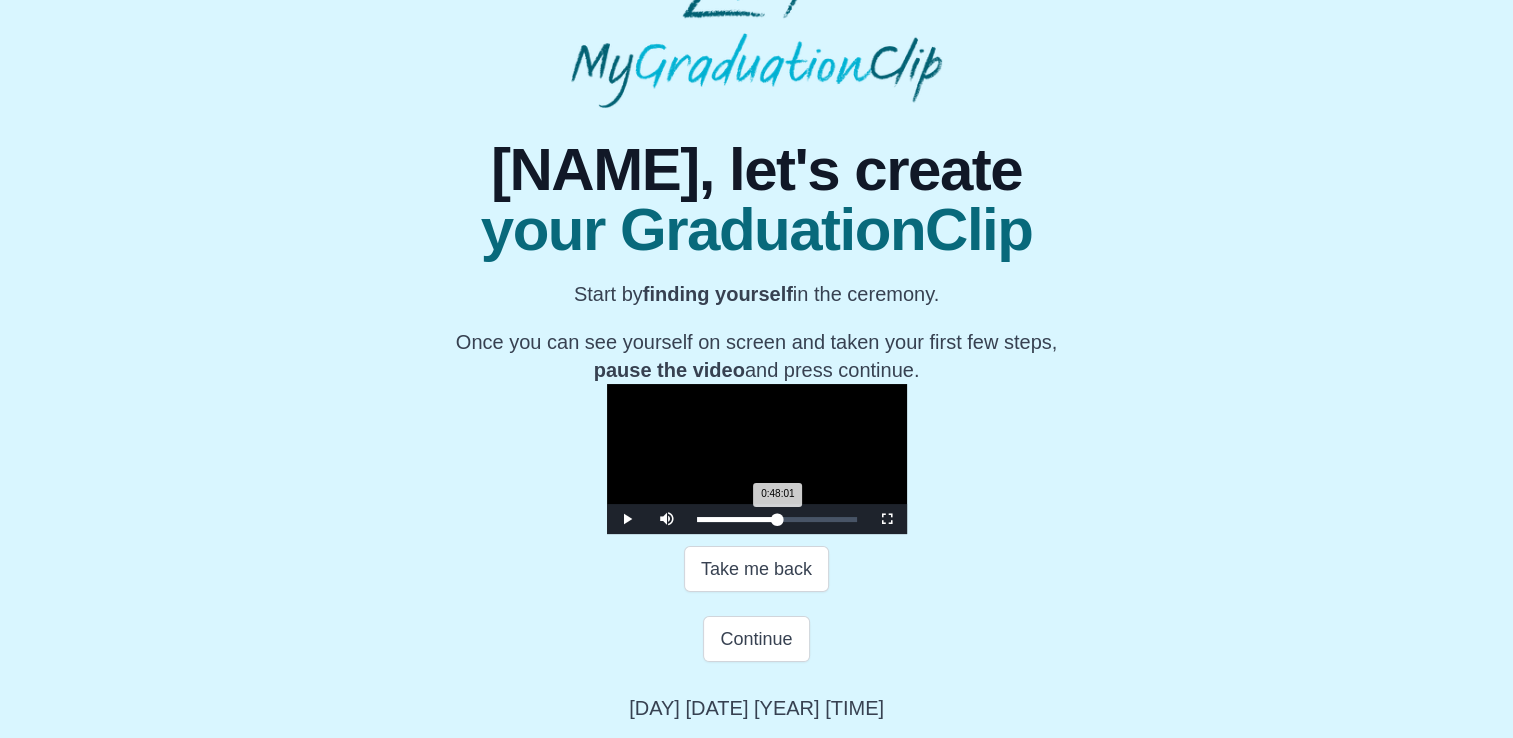 drag, startPoint x: 736, startPoint y: 584, endPoint x: 781, endPoint y: 589, distance: 45.276924 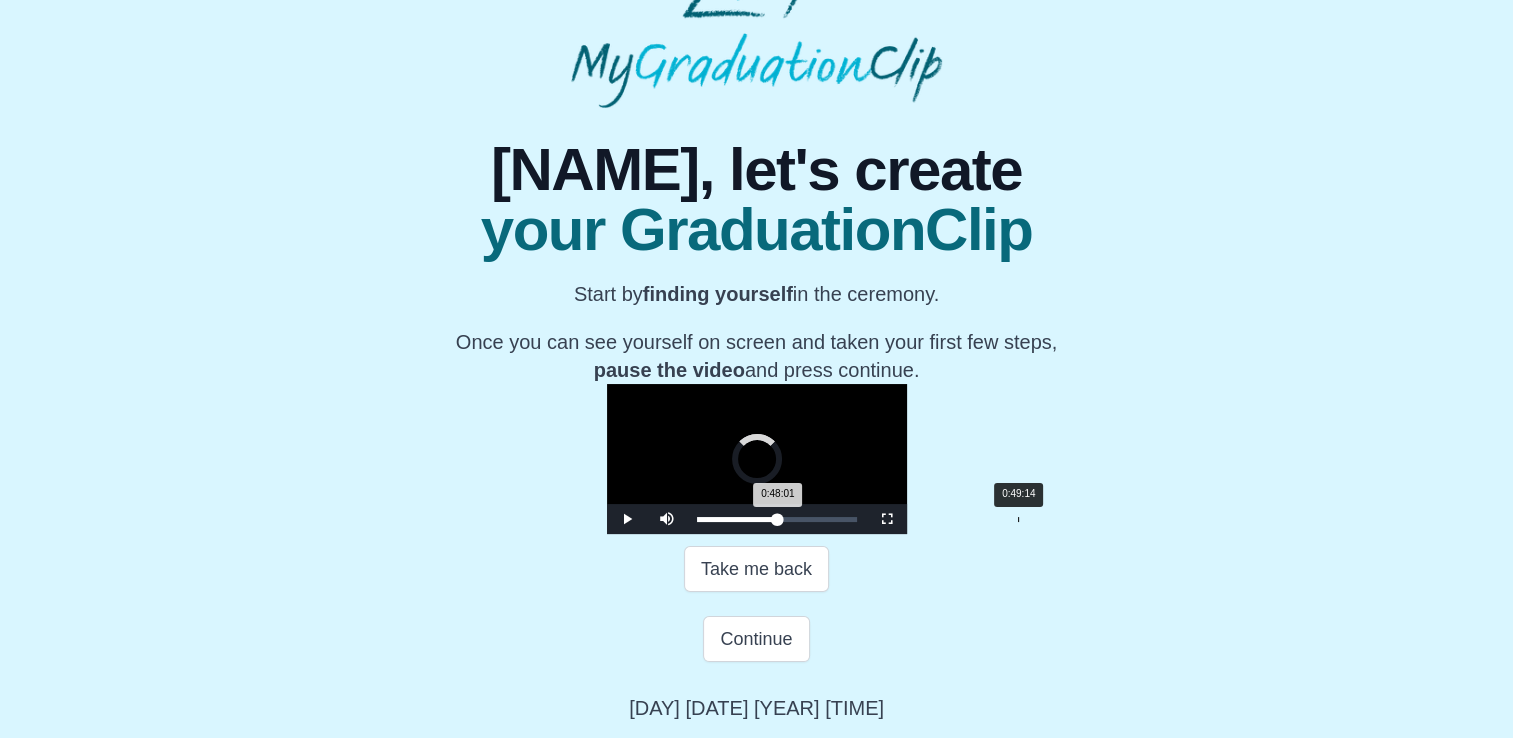 click on "Loaded : 0% 0:49:14 0:48:01 Progress : 0%" at bounding box center [777, 519] 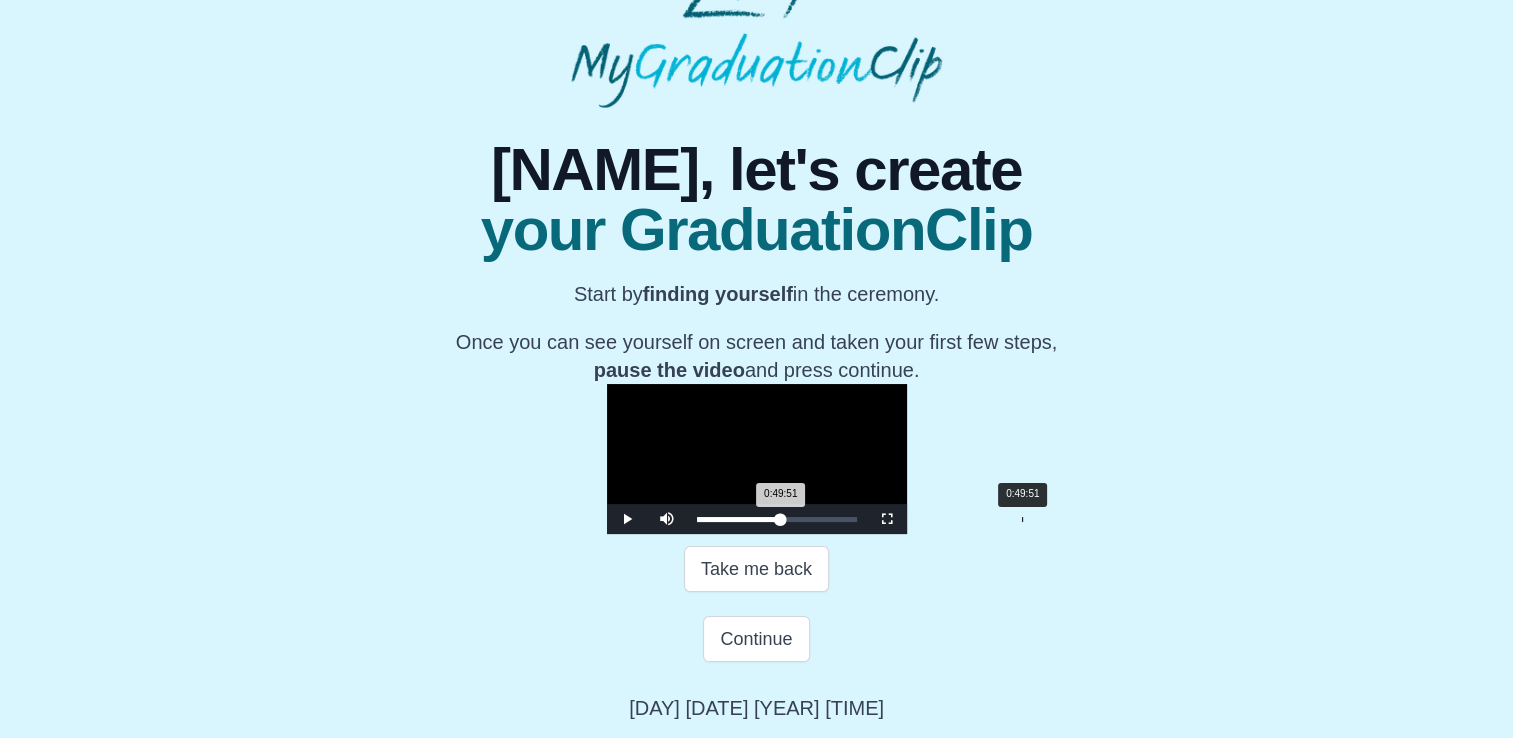 click on "0:49:51 Progress : 0%" at bounding box center [739, 519] 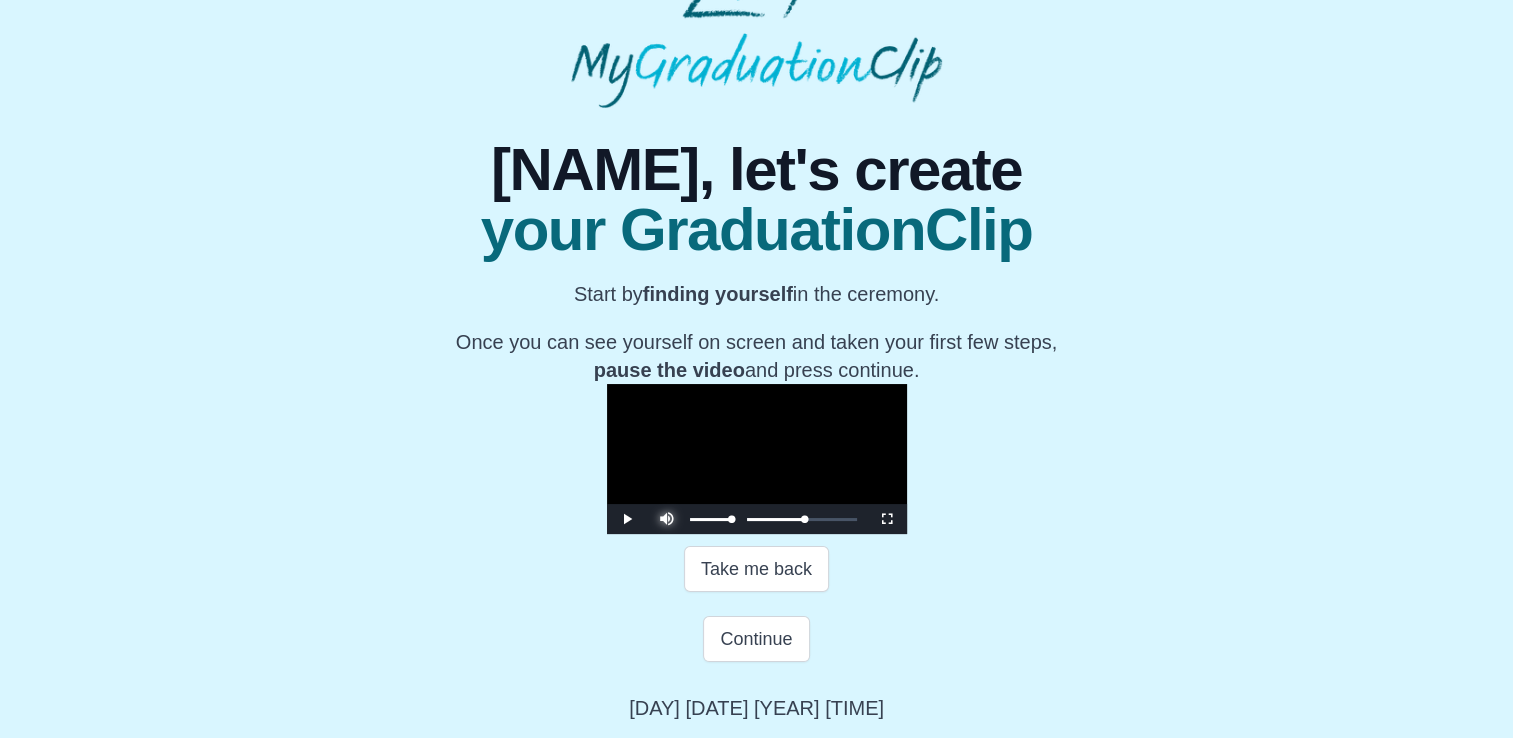 click at bounding box center [667, 504] 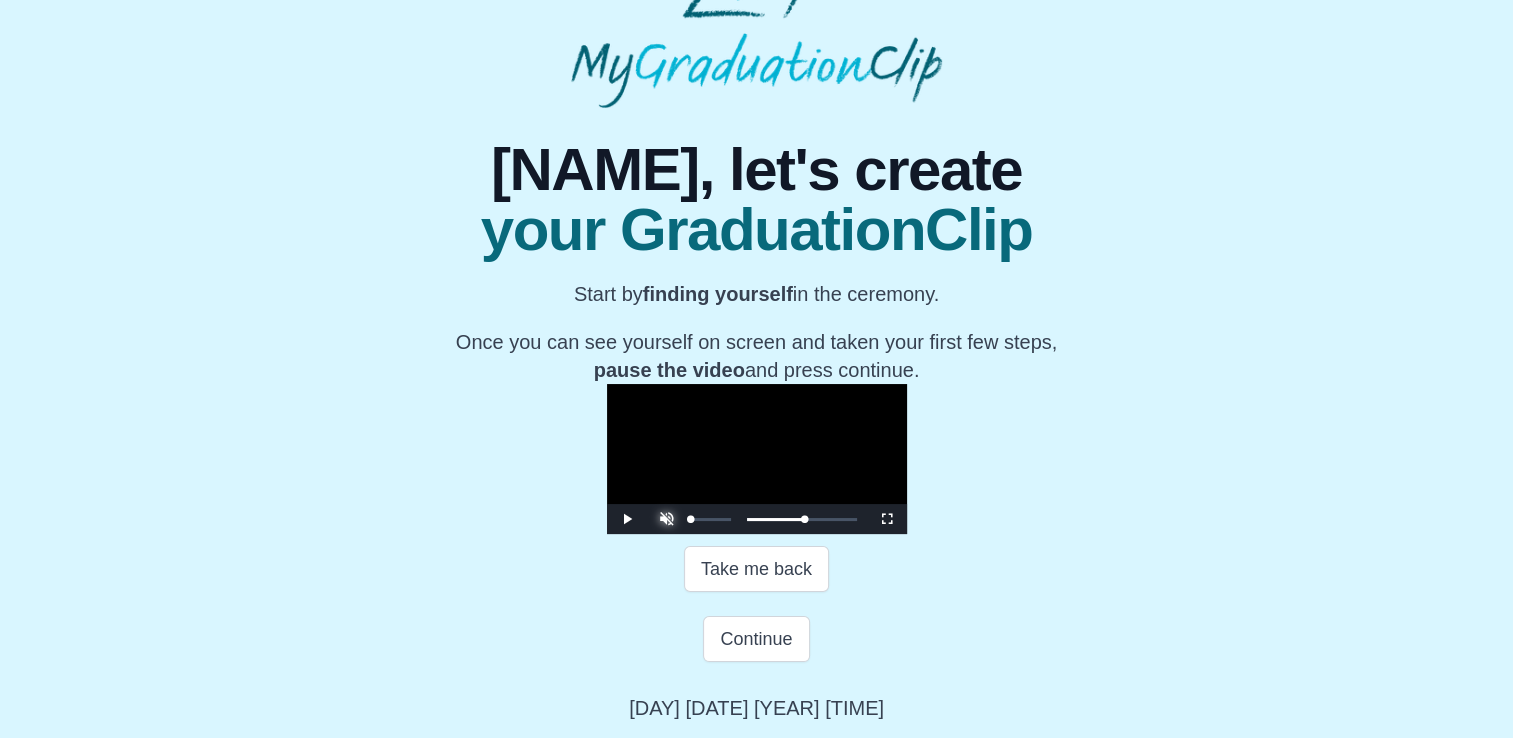 click at bounding box center [667, 504] 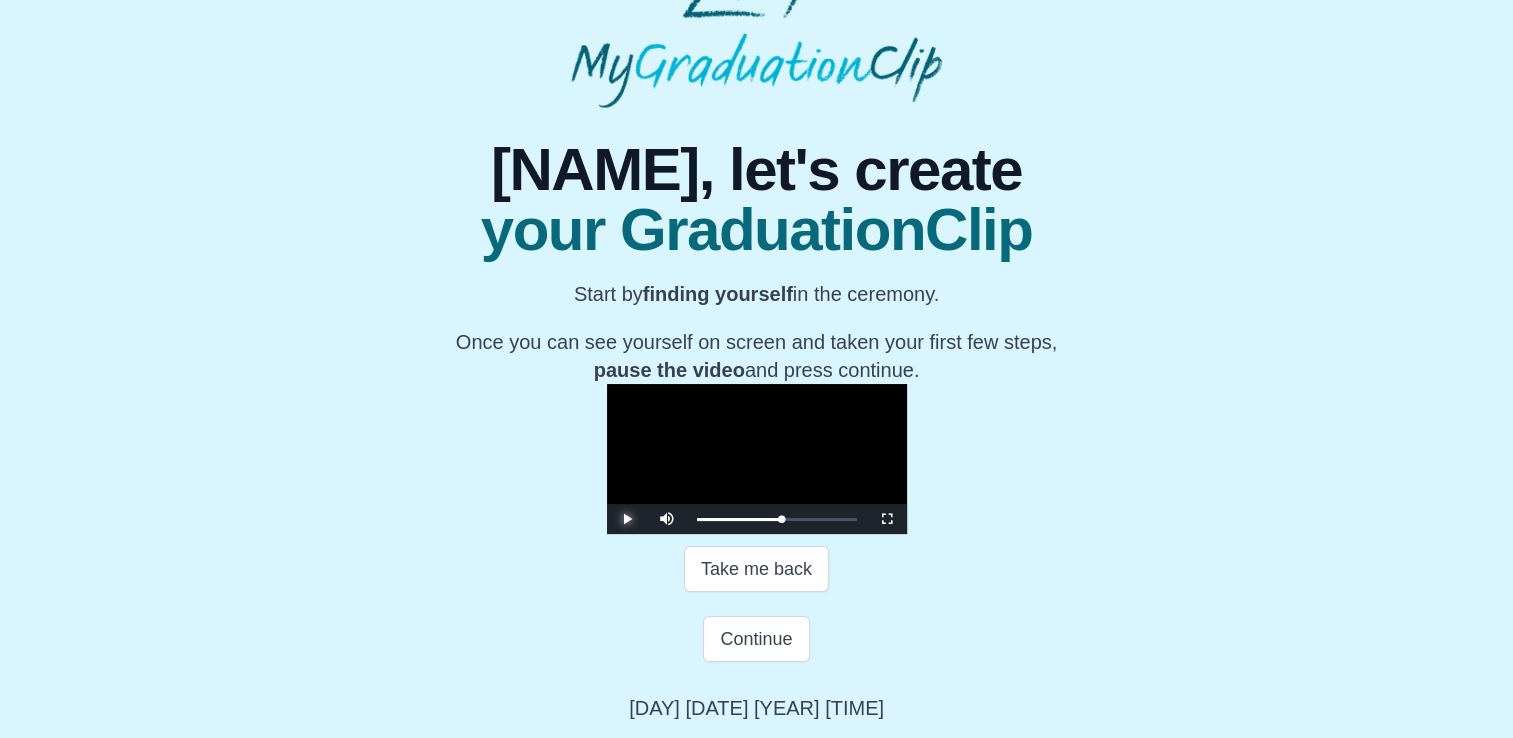 click at bounding box center (627, 519) 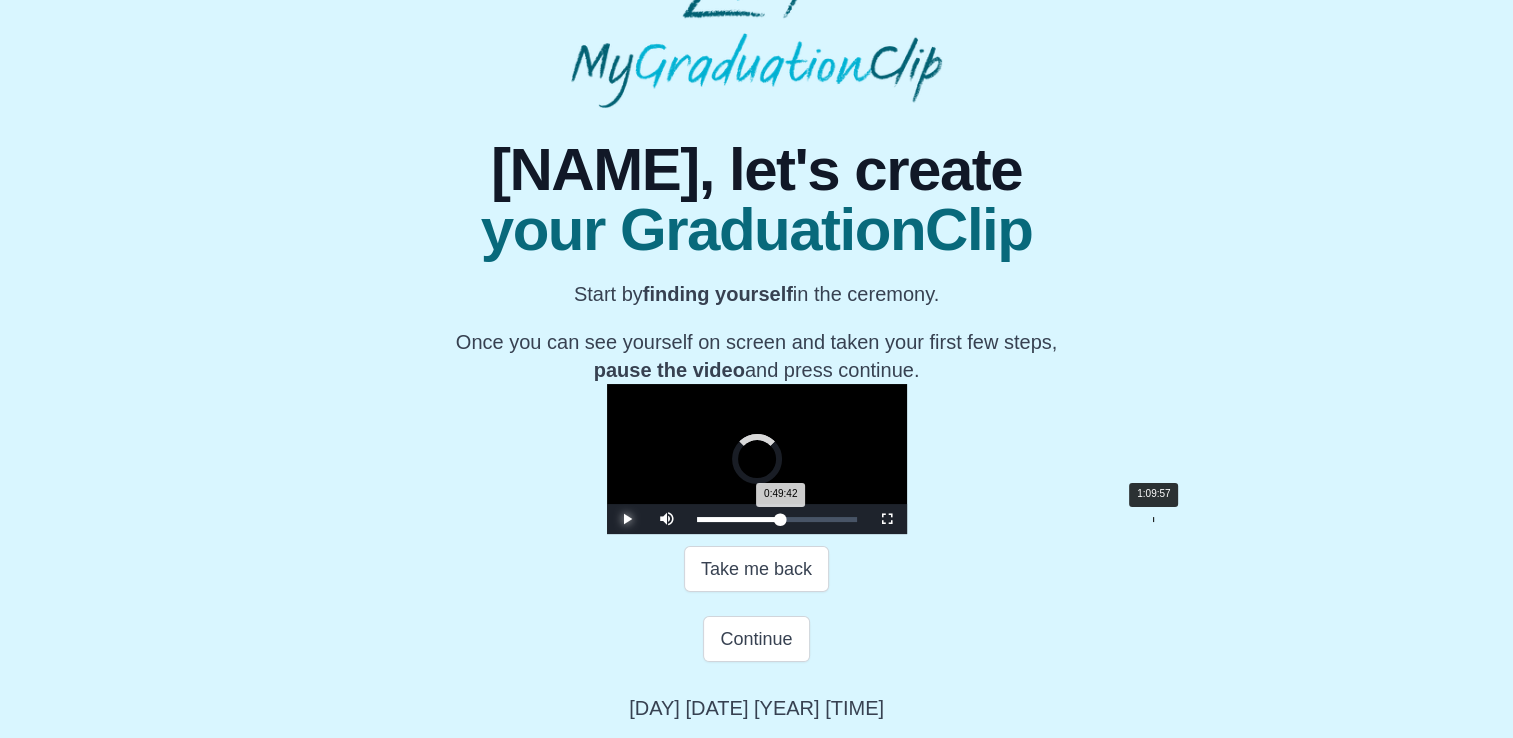 drag, startPoint x: 792, startPoint y: 586, endPoint x: 925, endPoint y: 585, distance: 133.00375 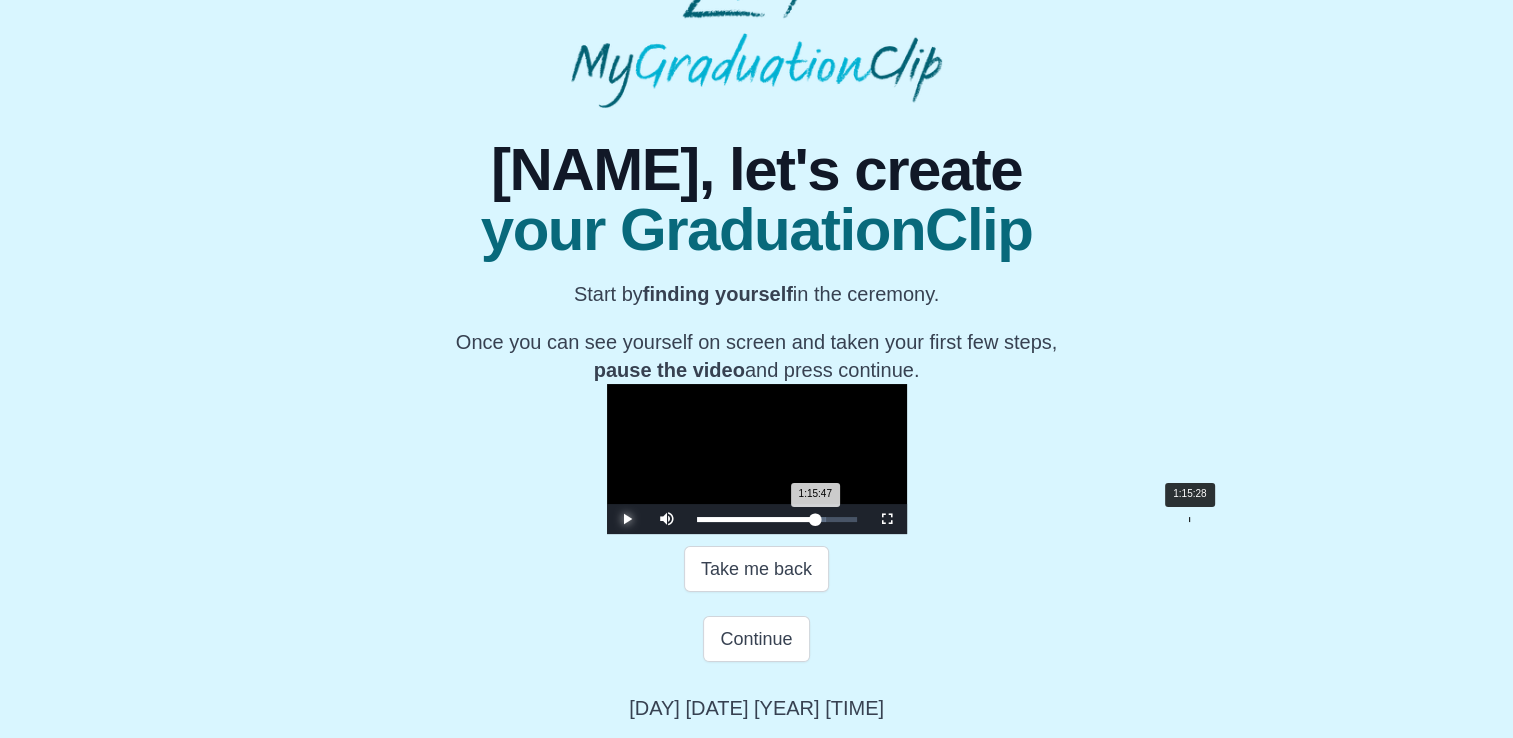 drag, startPoint x: 925, startPoint y: 585, endPoint x: 962, endPoint y: 582, distance: 37.12142 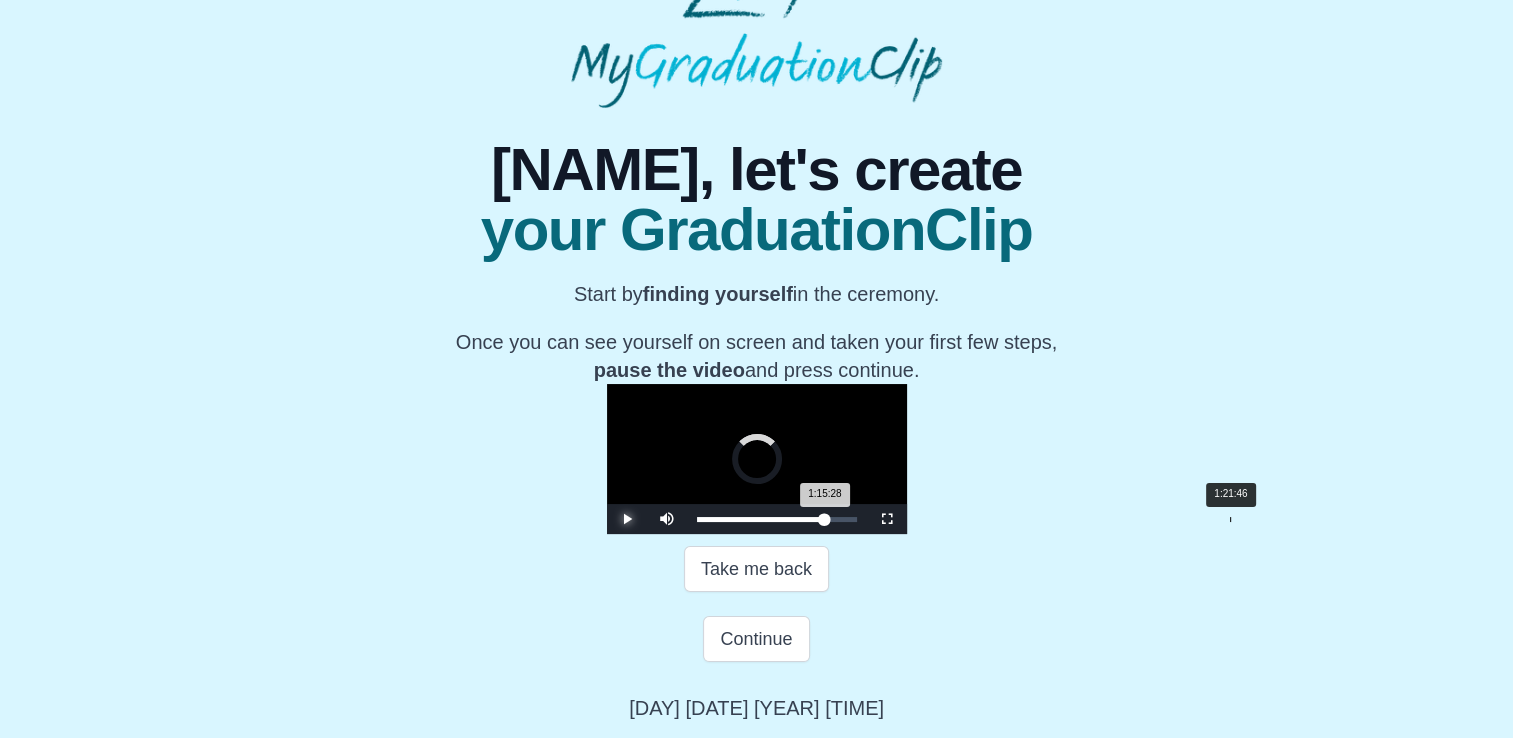 drag, startPoint x: 960, startPoint y: 586, endPoint x: 1001, endPoint y: 588, distance: 41.04875 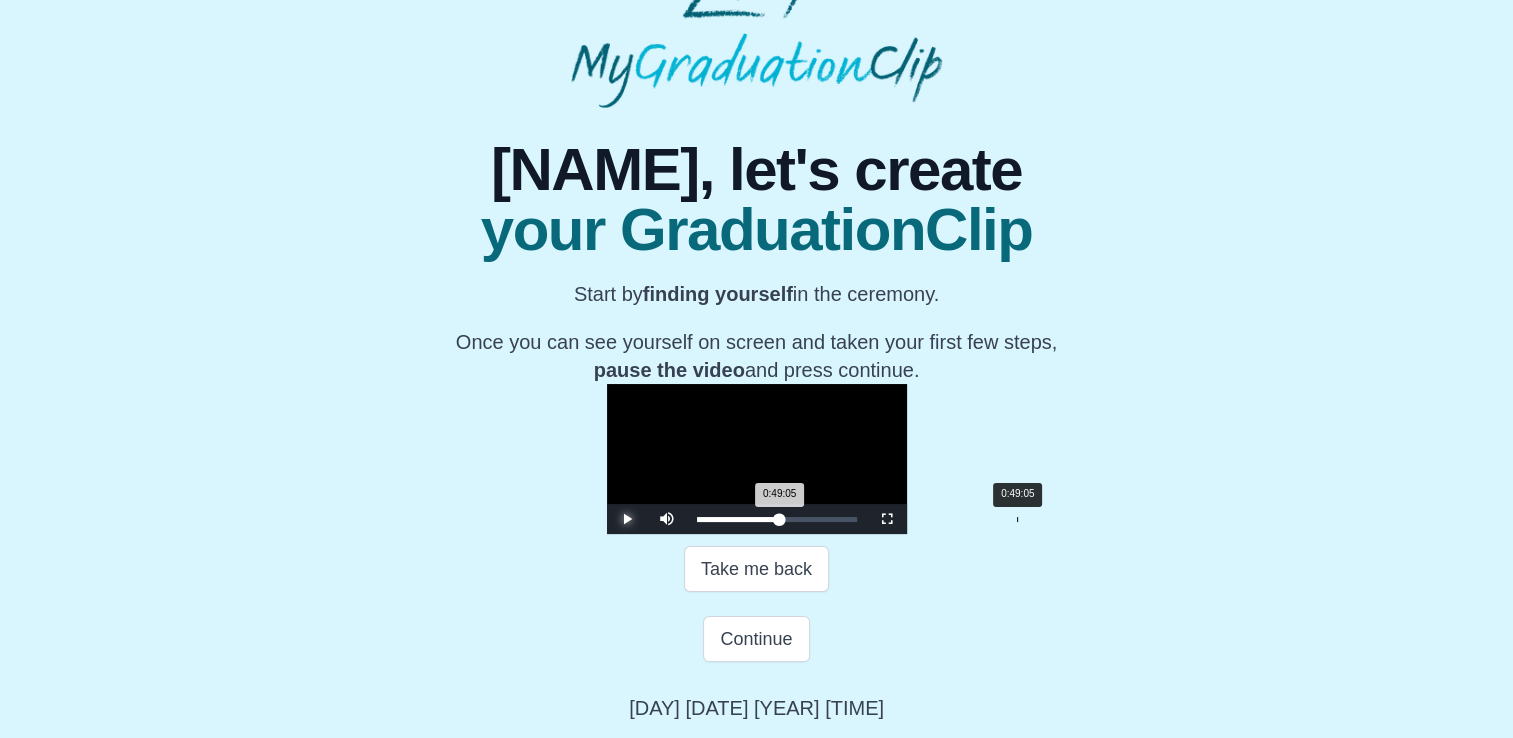 drag, startPoint x: 999, startPoint y: 588, endPoint x: 788, endPoint y: 587, distance: 211.00237 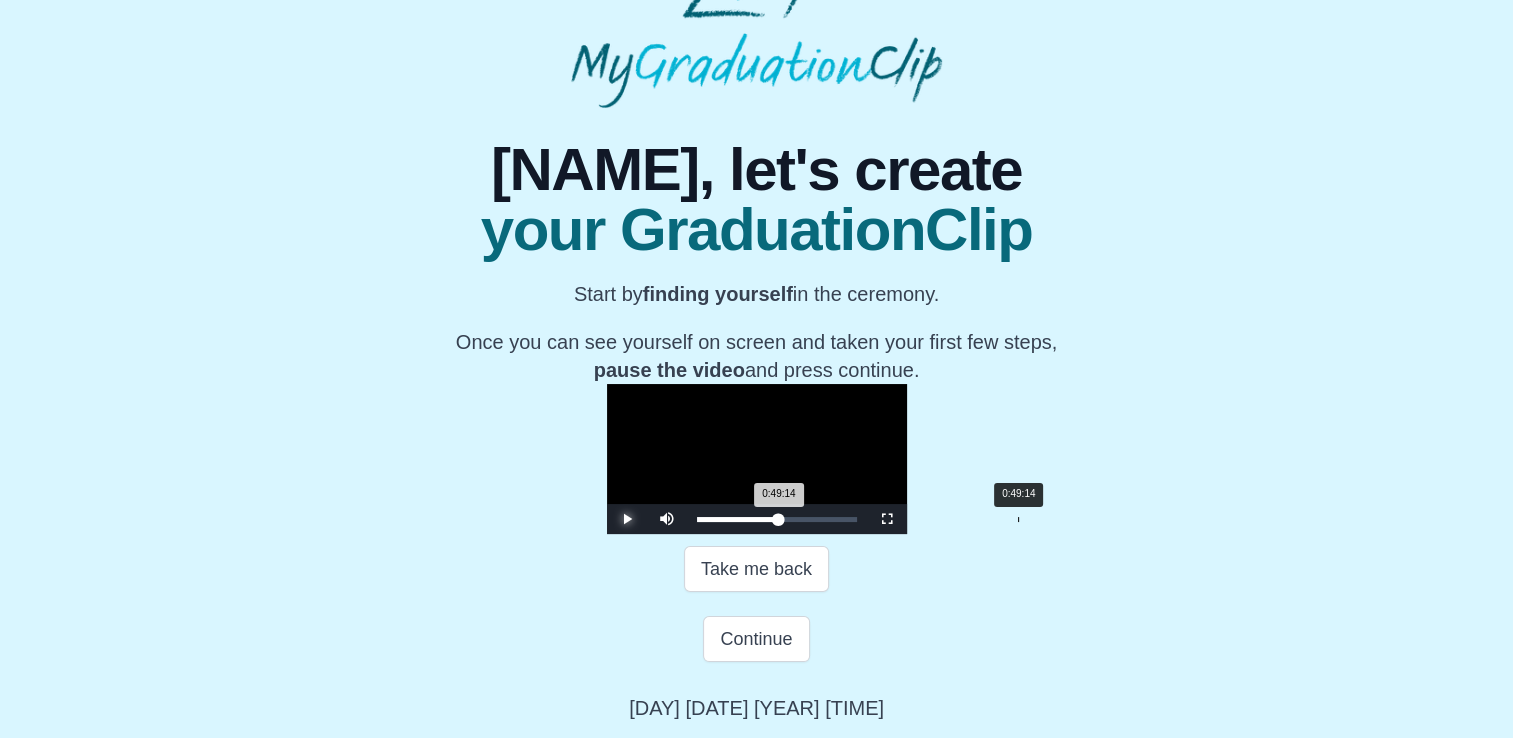 click on "0:49:14 Progress : 0%" at bounding box center [738, 519] 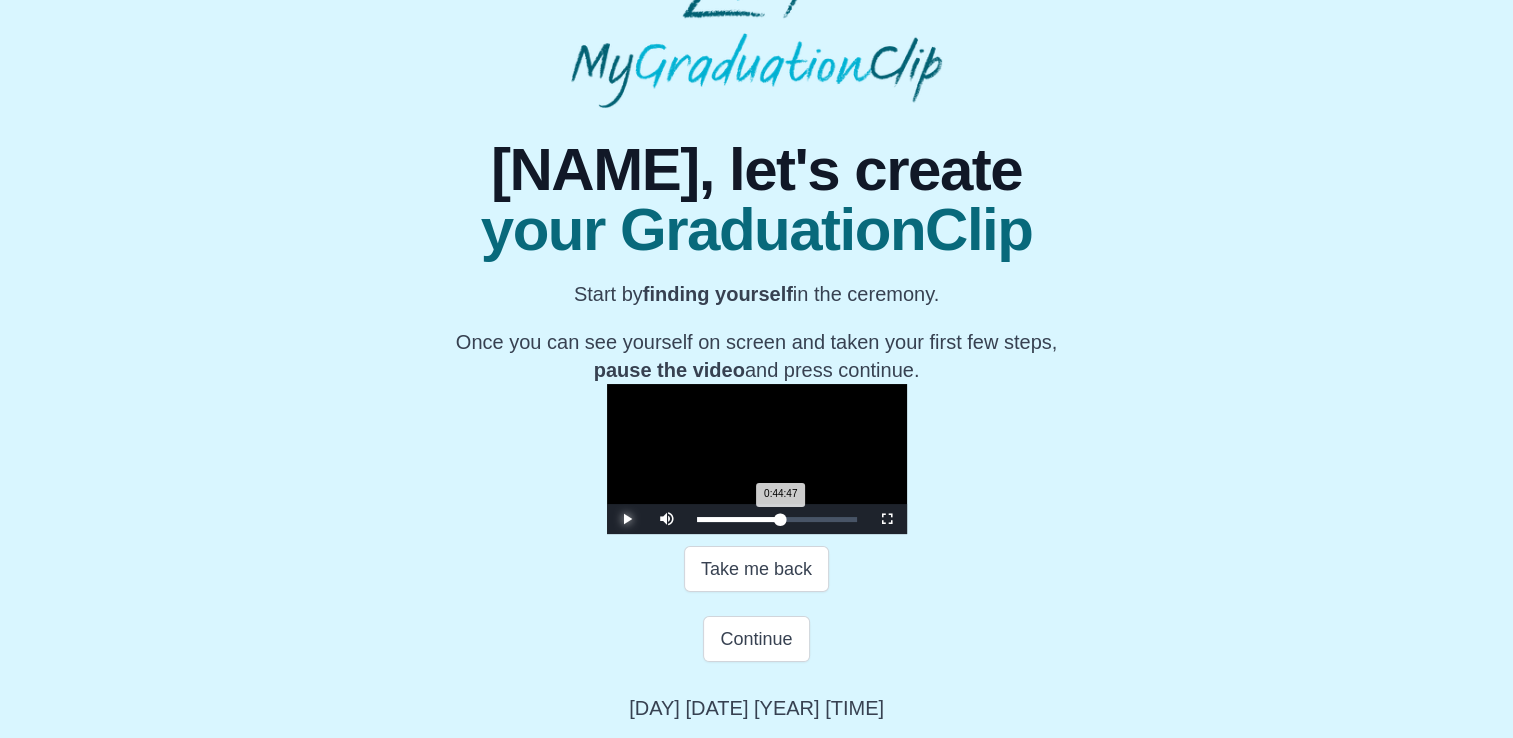 drag, startPoint x: 792, startPoint y: 589, endPoint x: 760, endPoint y: 588, distance: 32.01562 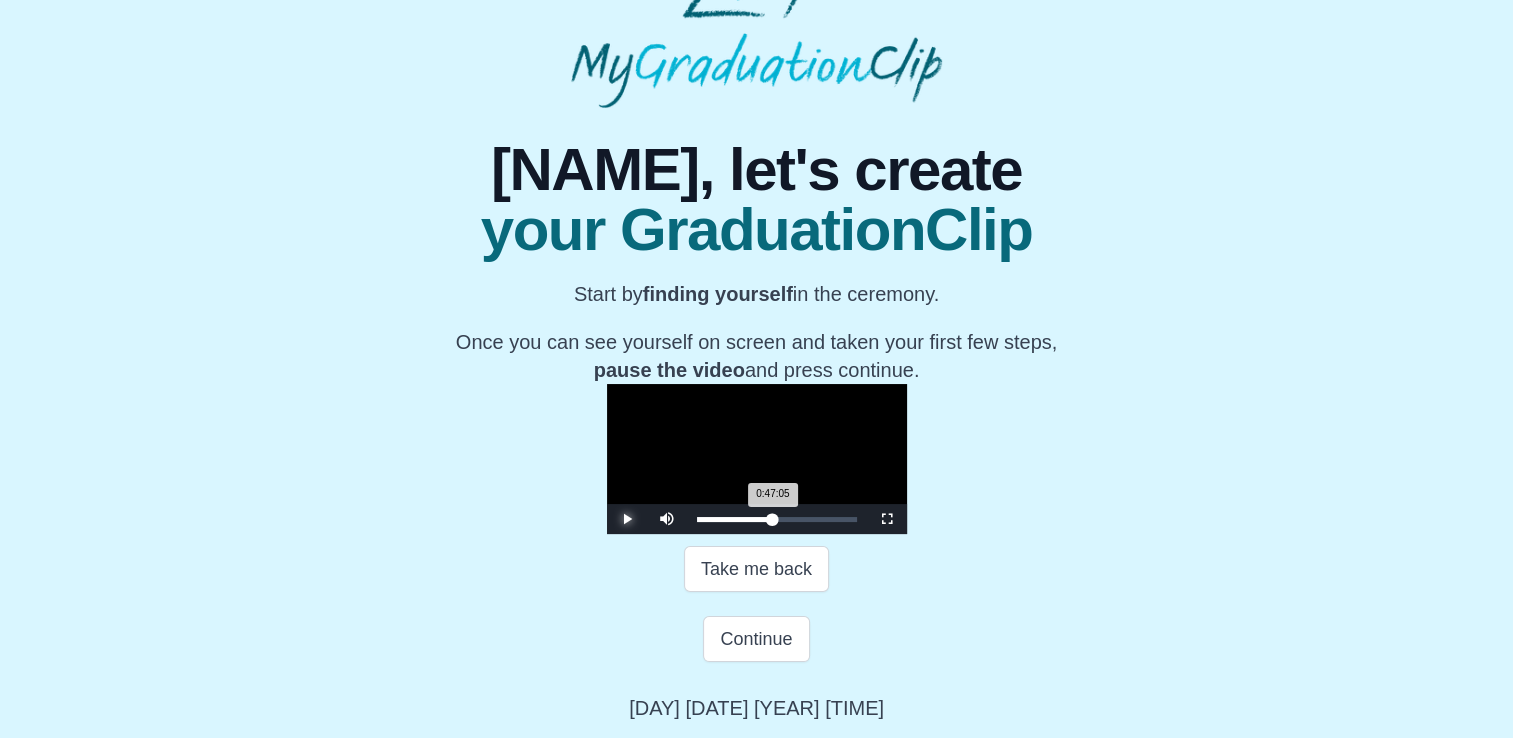 drag, startPoint x: 760, startPoint y: 583, endPoint x: 775, endPoint y: 584, distance: 15.033297 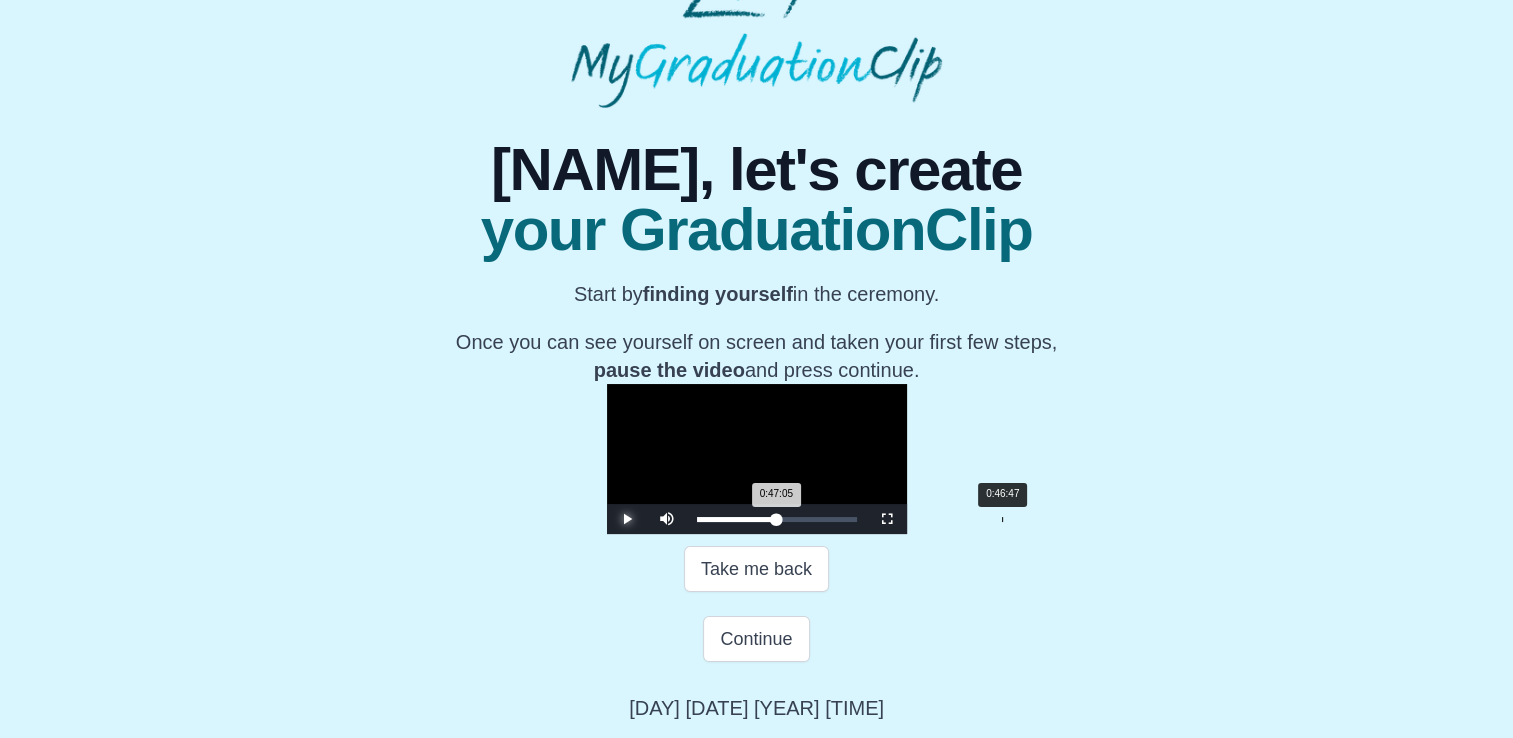 click on "0:47:05 Progress : 0%" at bounding box center [737, 519] 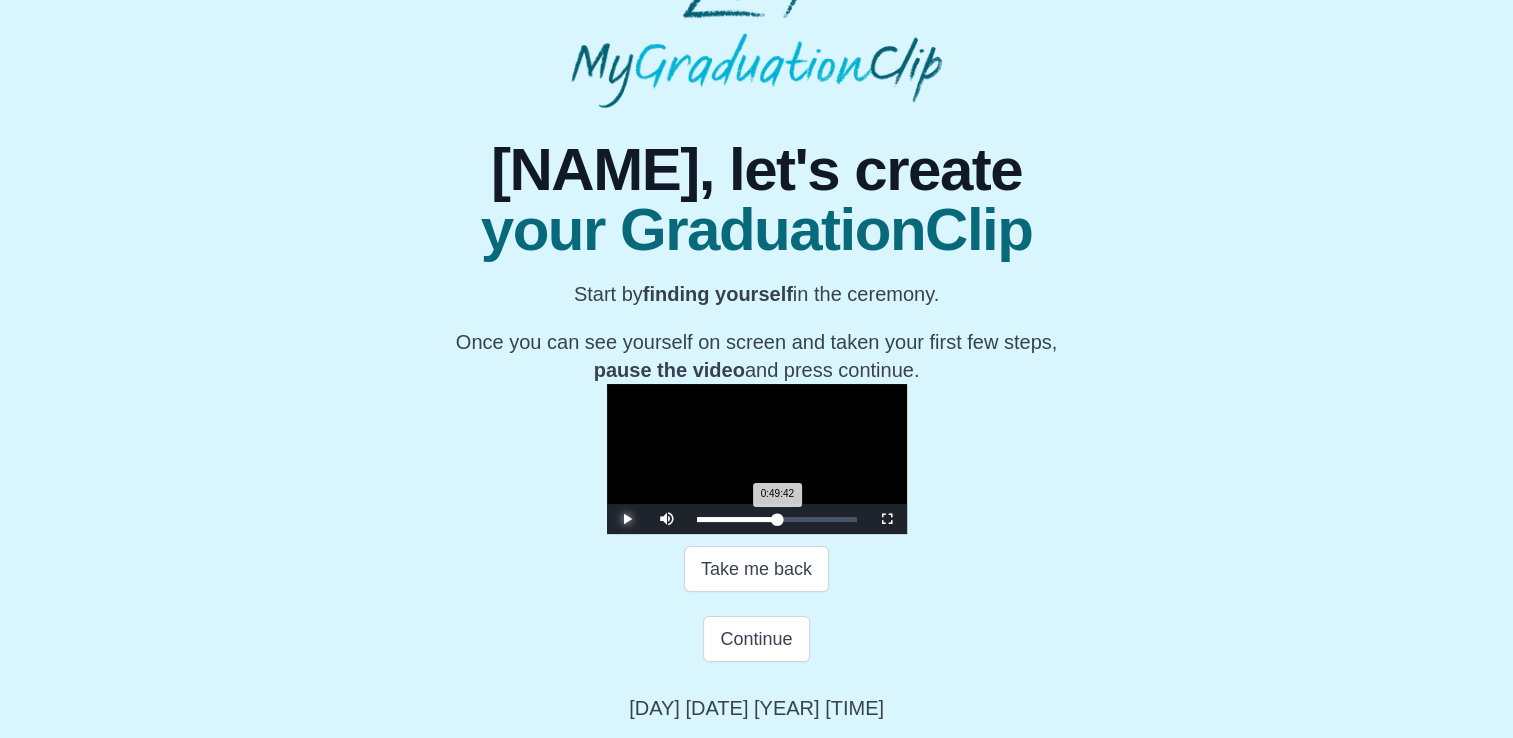 drag, startPoint x: 773, startPoint y: 587, endPoint x: 792, endPoint y: 586, distance: 19.026299 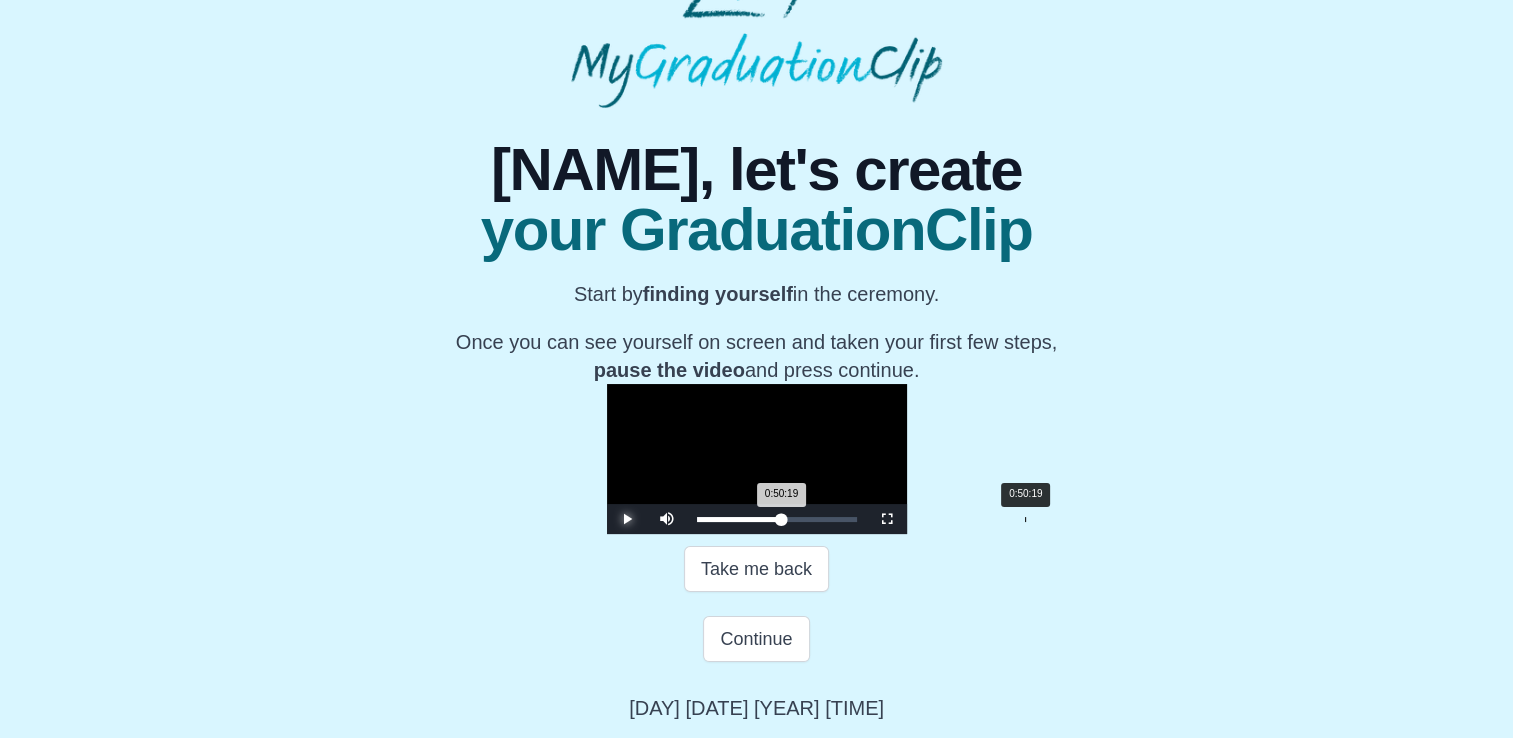 click on "0:50:19 Progress : 0%" at bounding box center (739, 519) 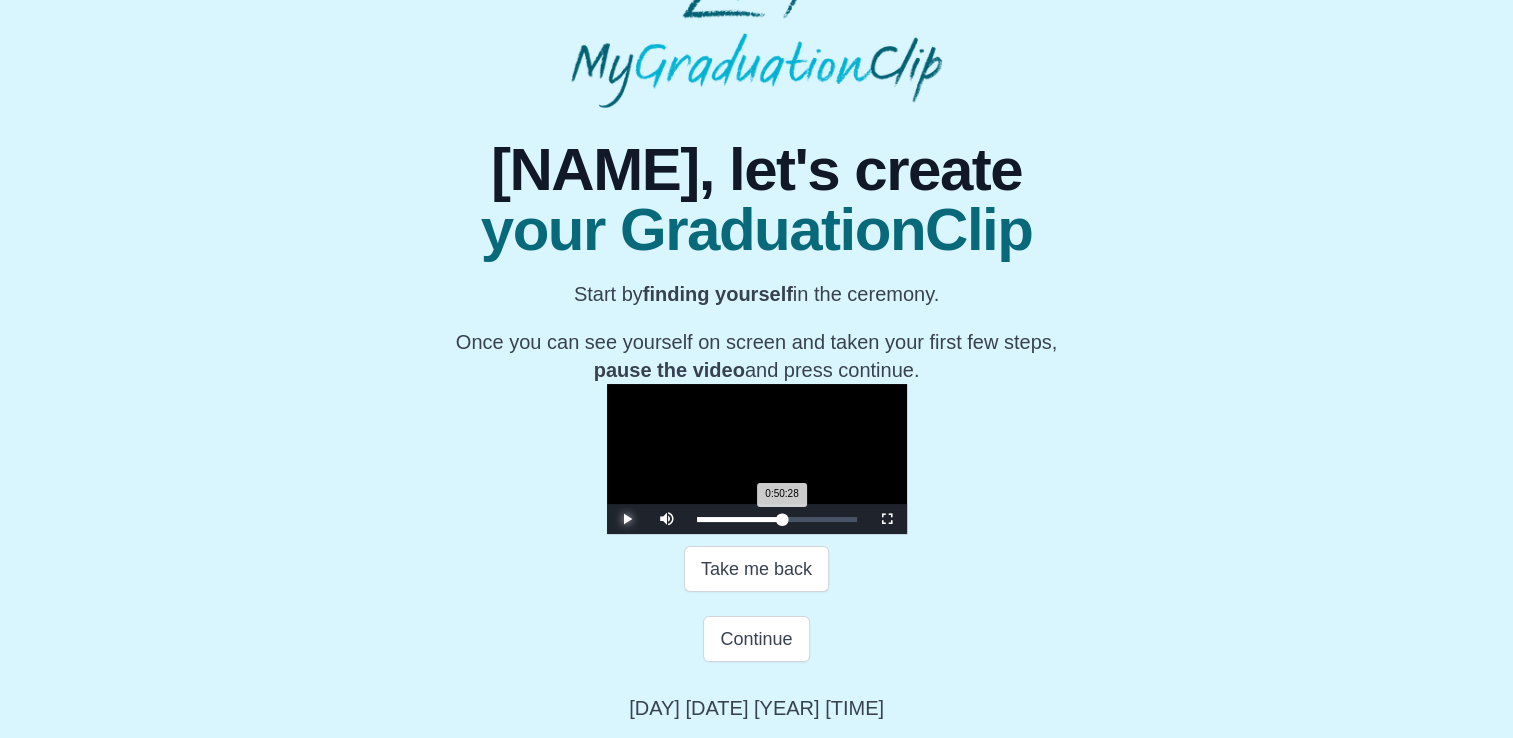 click on "0:50:28 Progress : 0%" at bounding box center (739, 519) 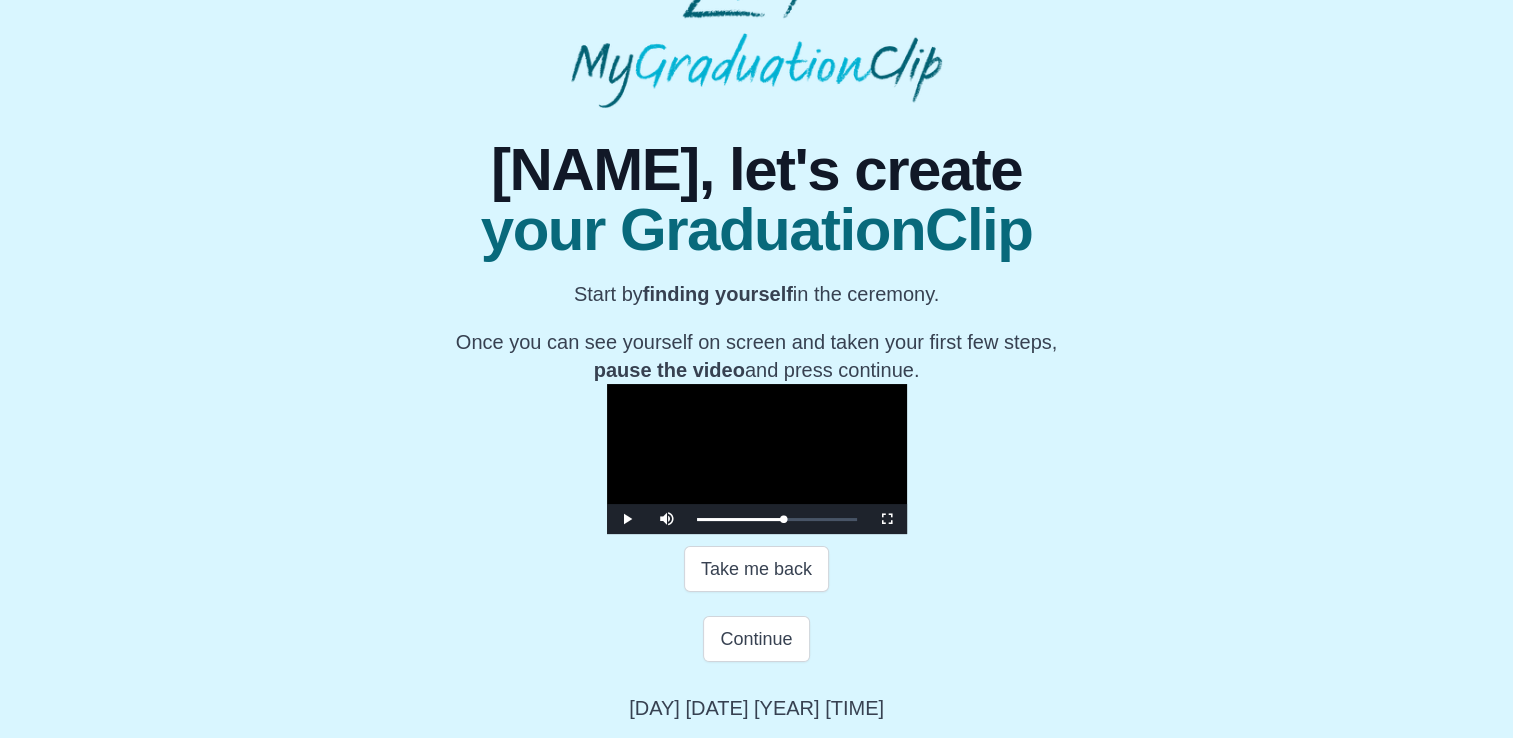 click at bounding box center [757, 459] 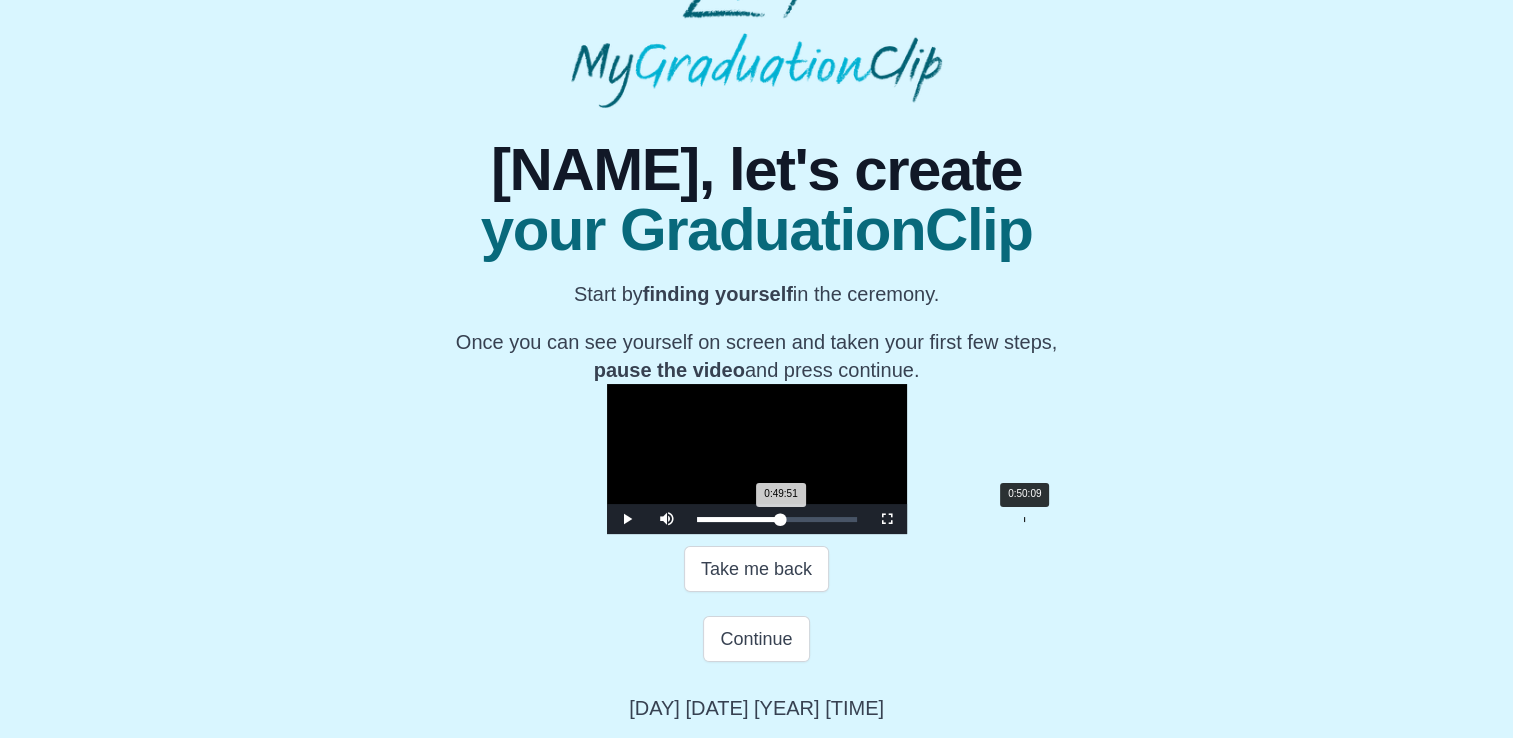 drag, startPoint x: 806, startPoint y: 588, endPoint x: 793, endPoint y: 586, distance: 13.152946 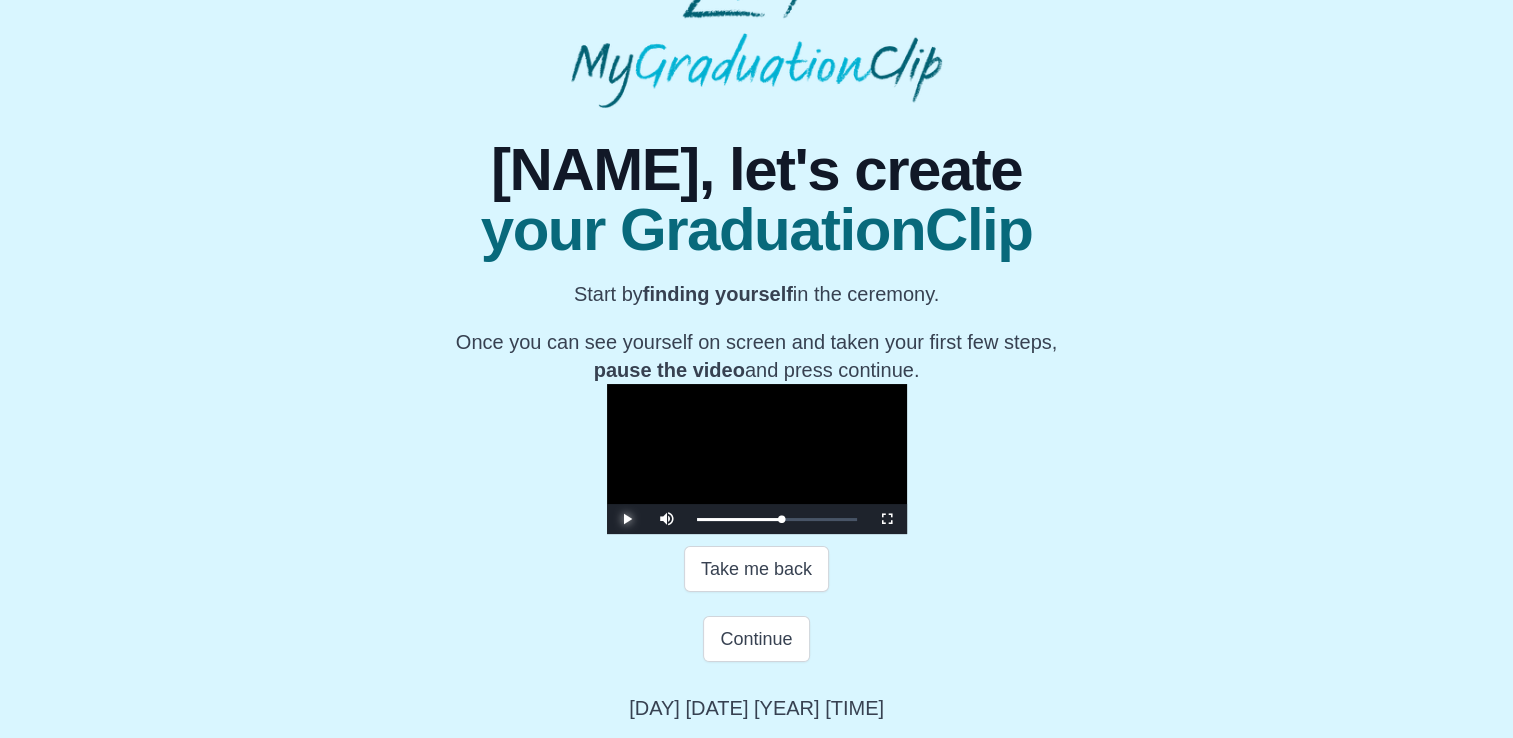 click at bounding box center [627, 519] 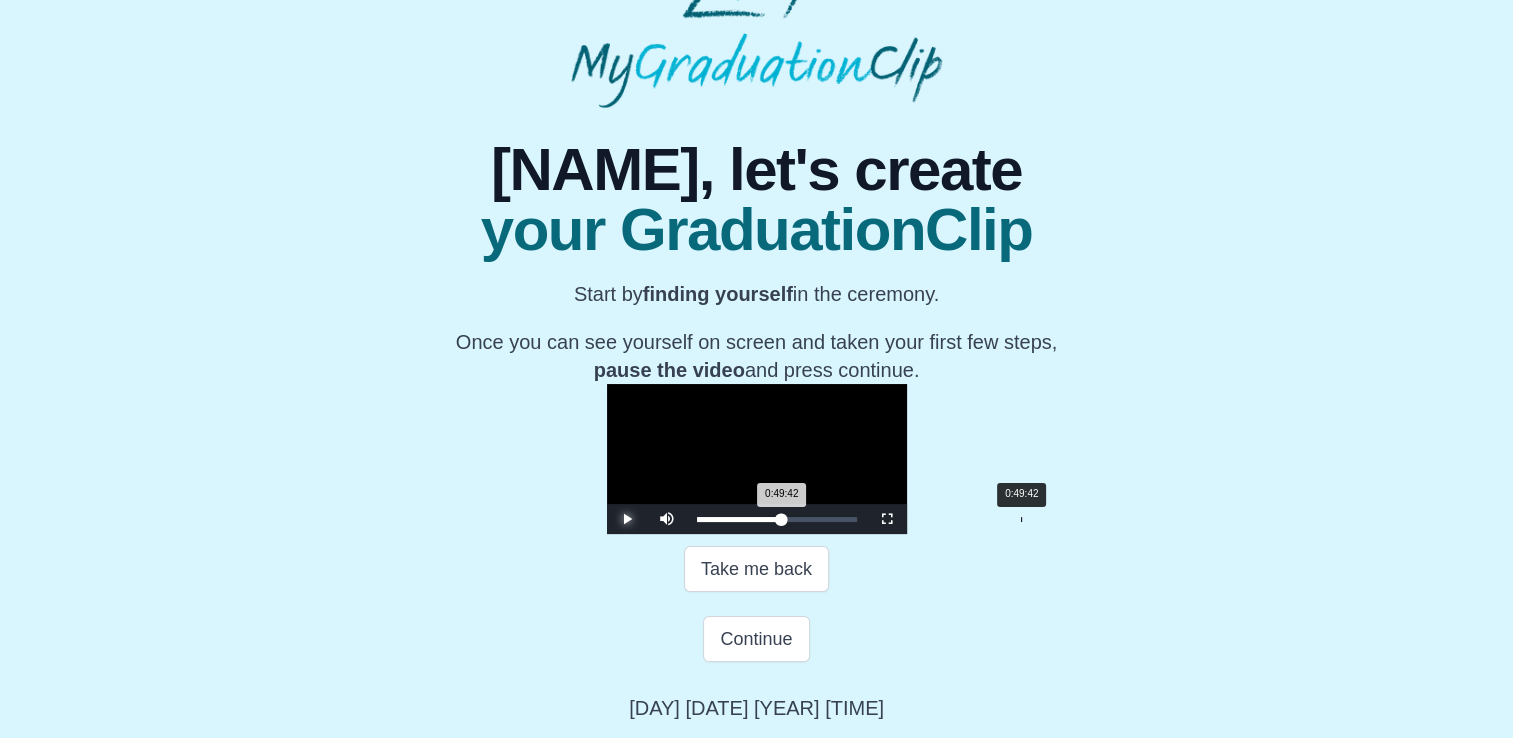 click on "0:49:42 Progress : 0%" at bounding box center (739, 519) 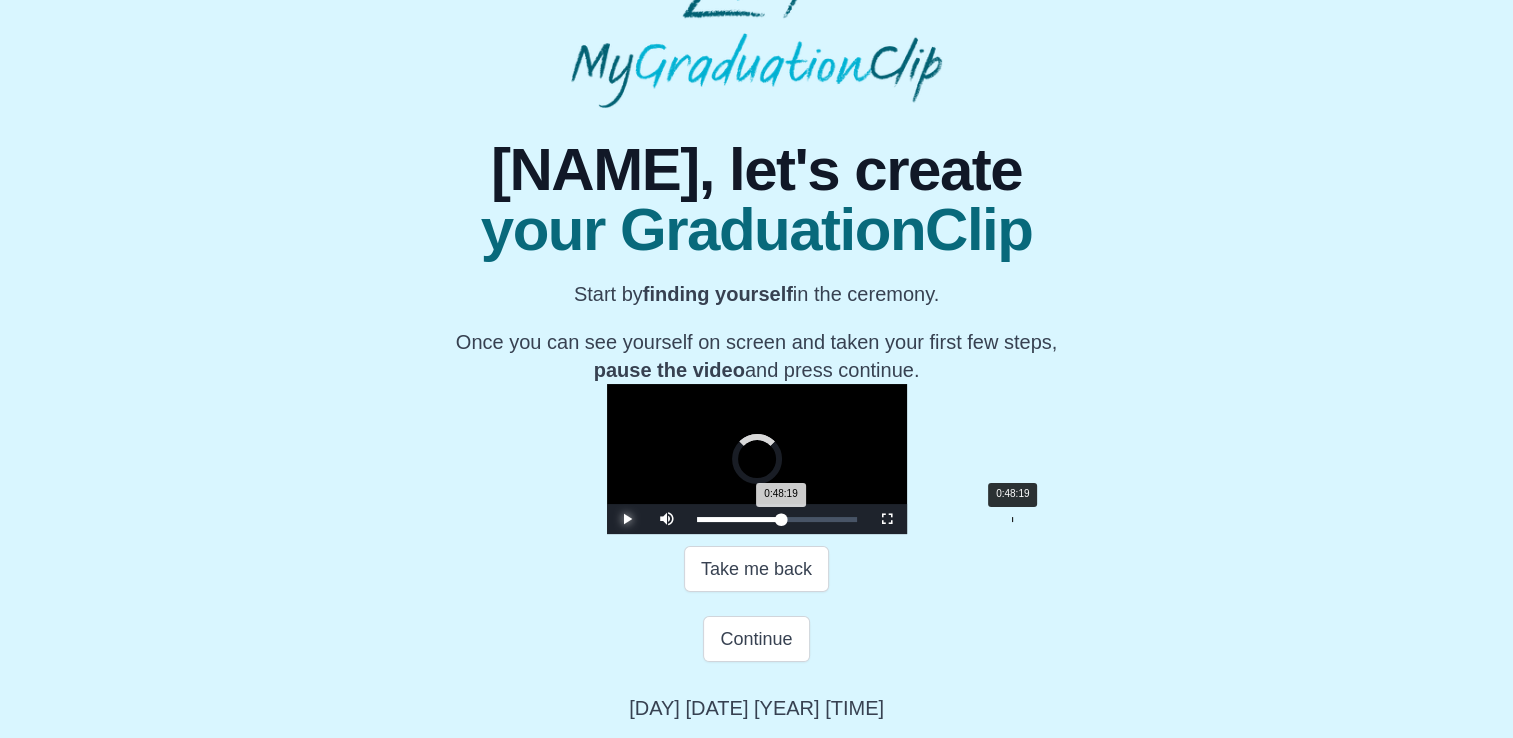 click on "Loaded : 0% 0:48:19 0:48:19 Progress : 0%" at bounding box center (777, 519) 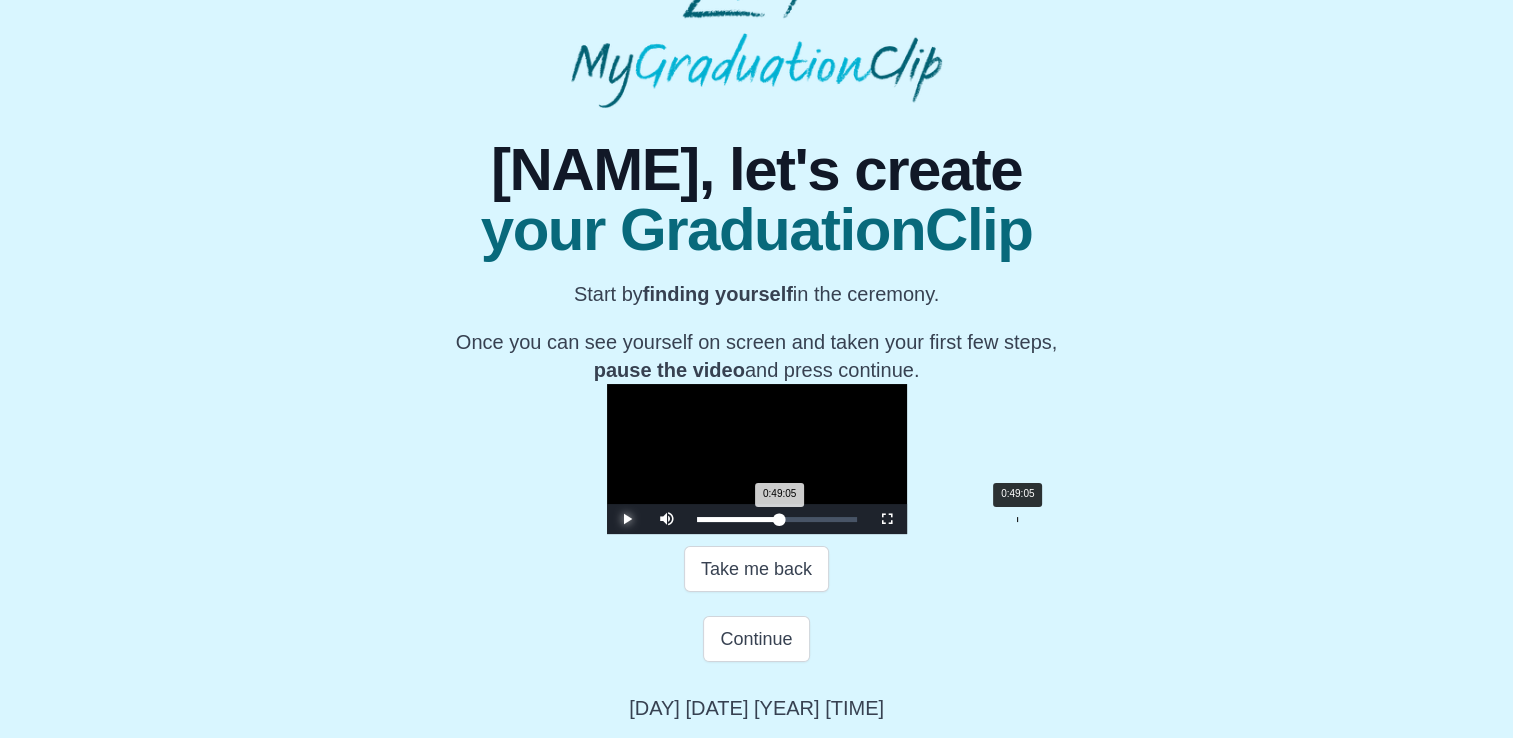 click on "0:49:05 Progress : 0%" at bounding box center (738, 519) 